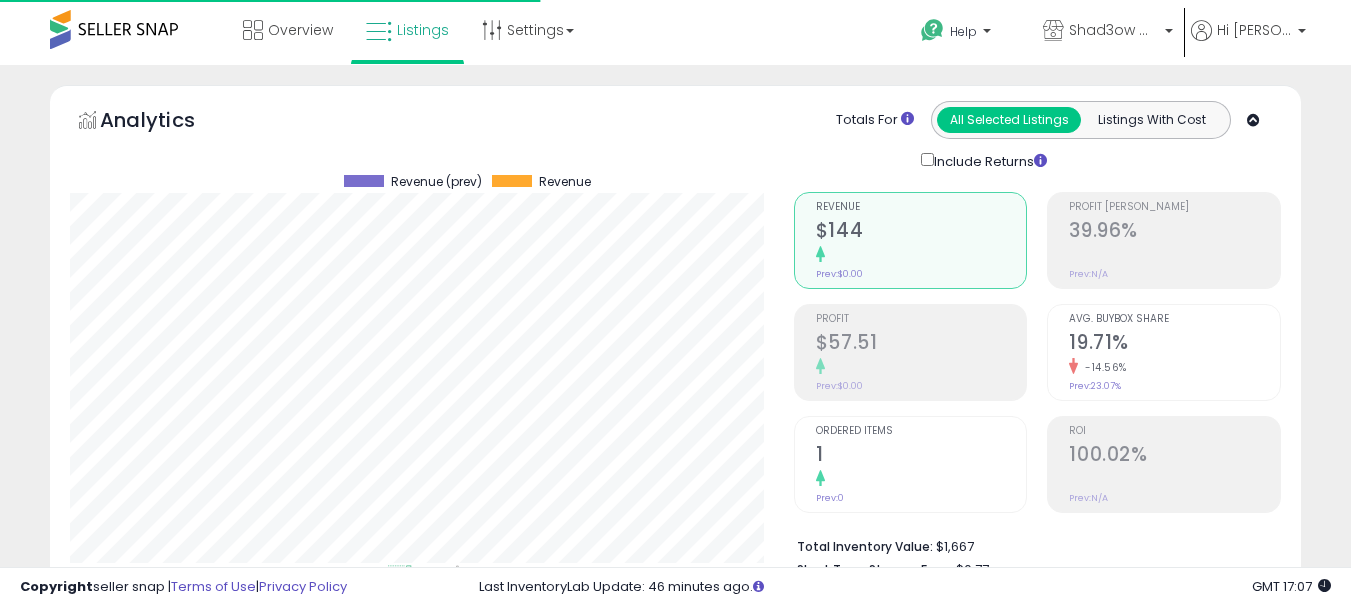 scroll, scrollTop: 0, scrollLeft: 0, axis: both 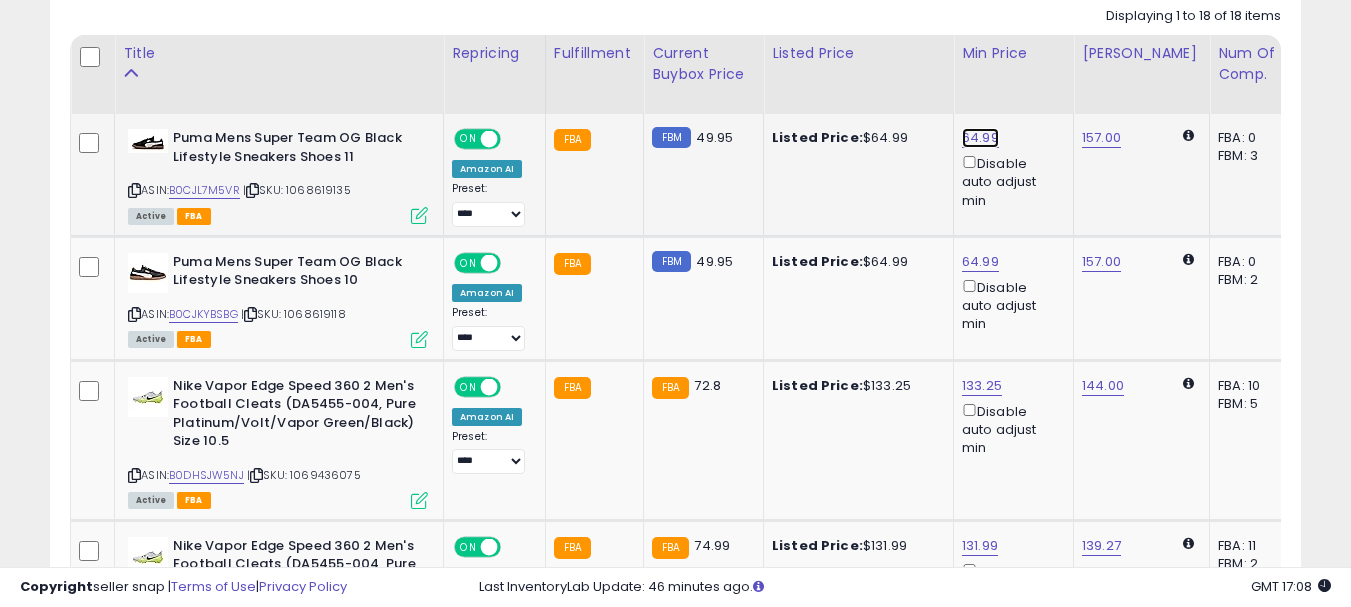 click on "64.99" at bounding box center [980, 138] 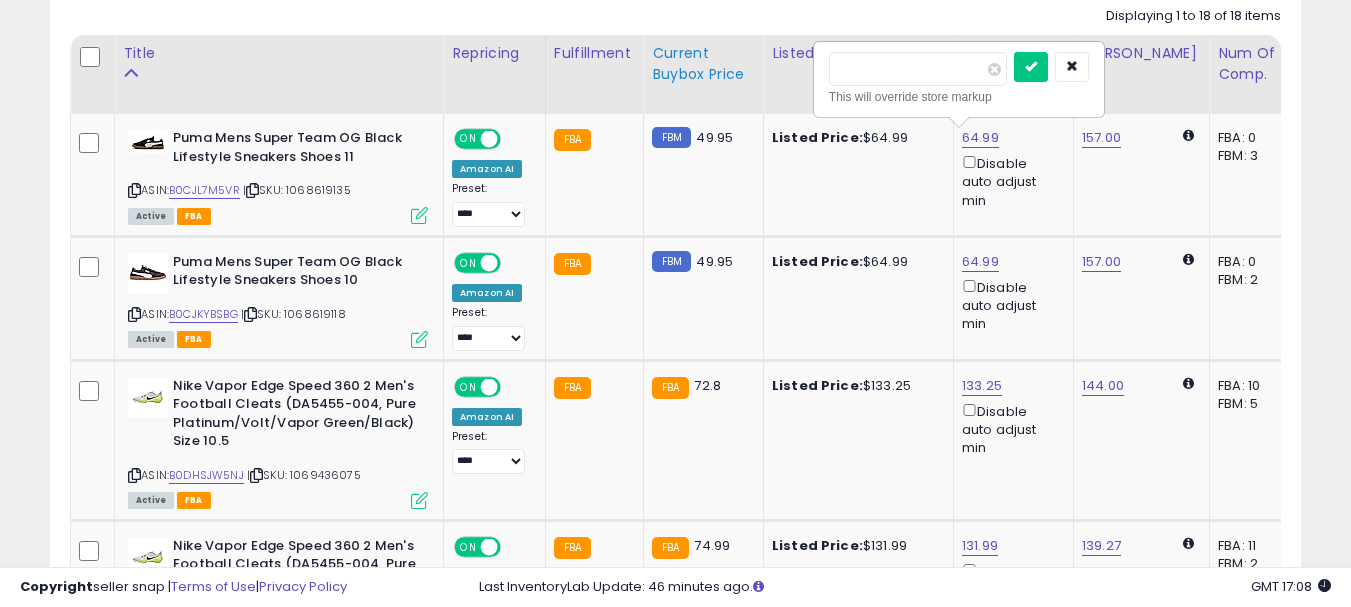 drag, startPoint x: 876, startPoint y: 68, endPoint x: 727, endPoint y: 86, distance: 150.08331 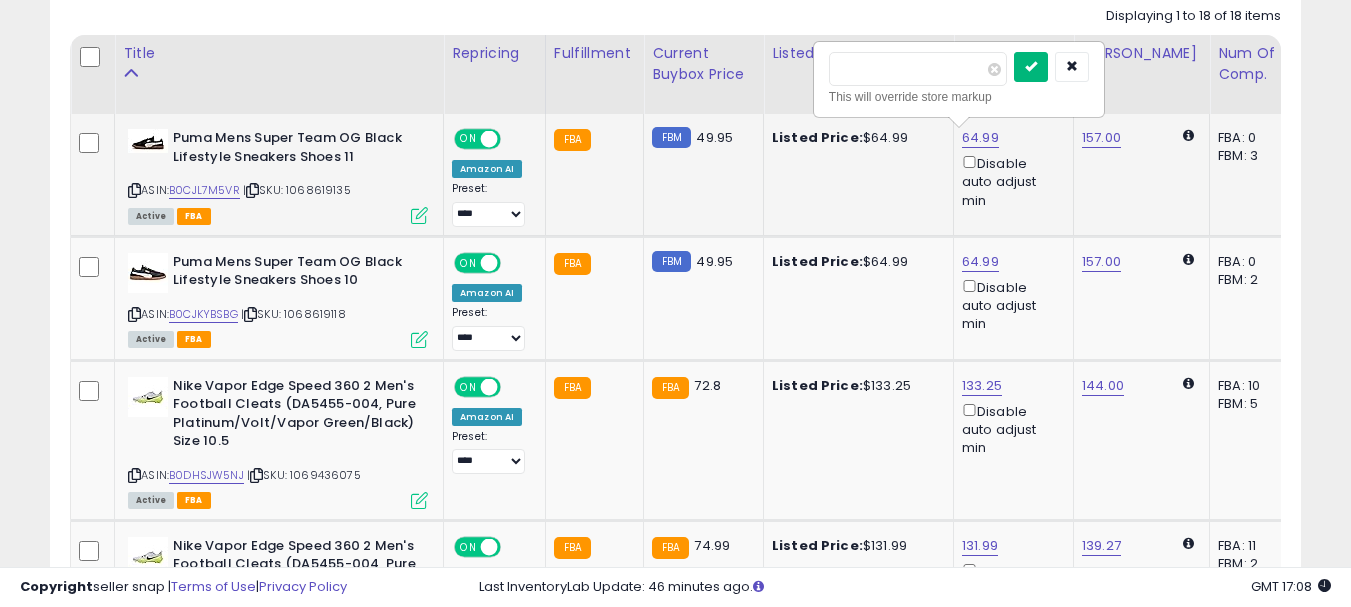 click at bounding box center (1031, 67) 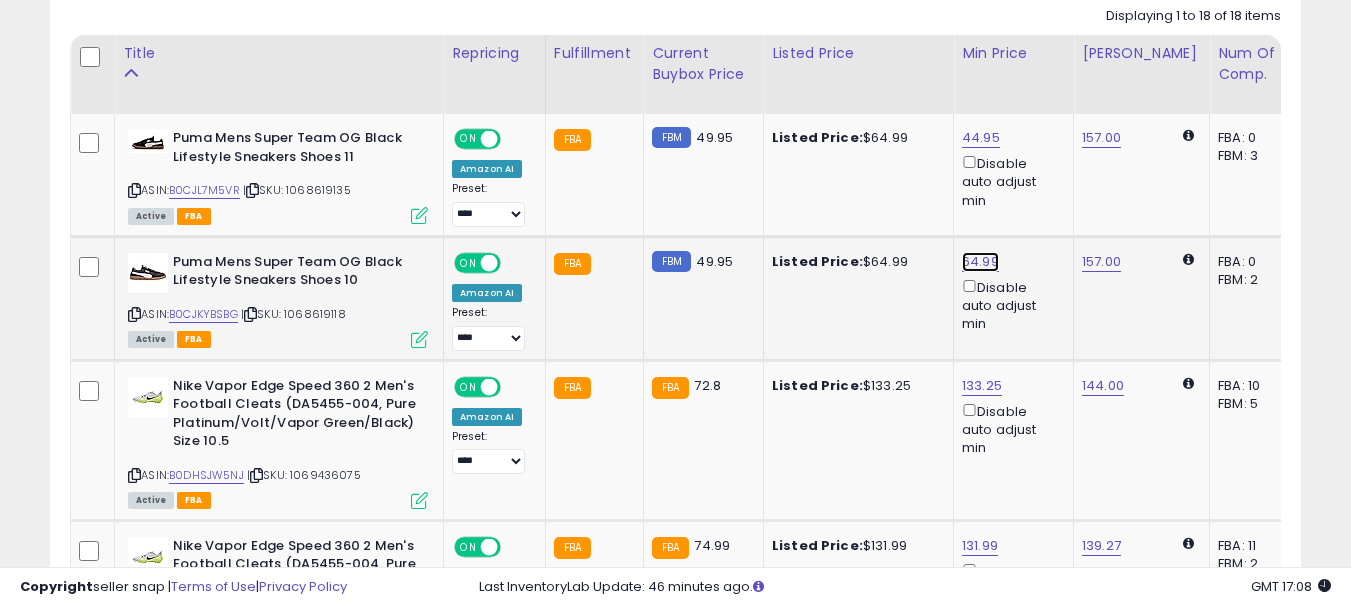 click on "64.99" at bounding box center [980, 262] 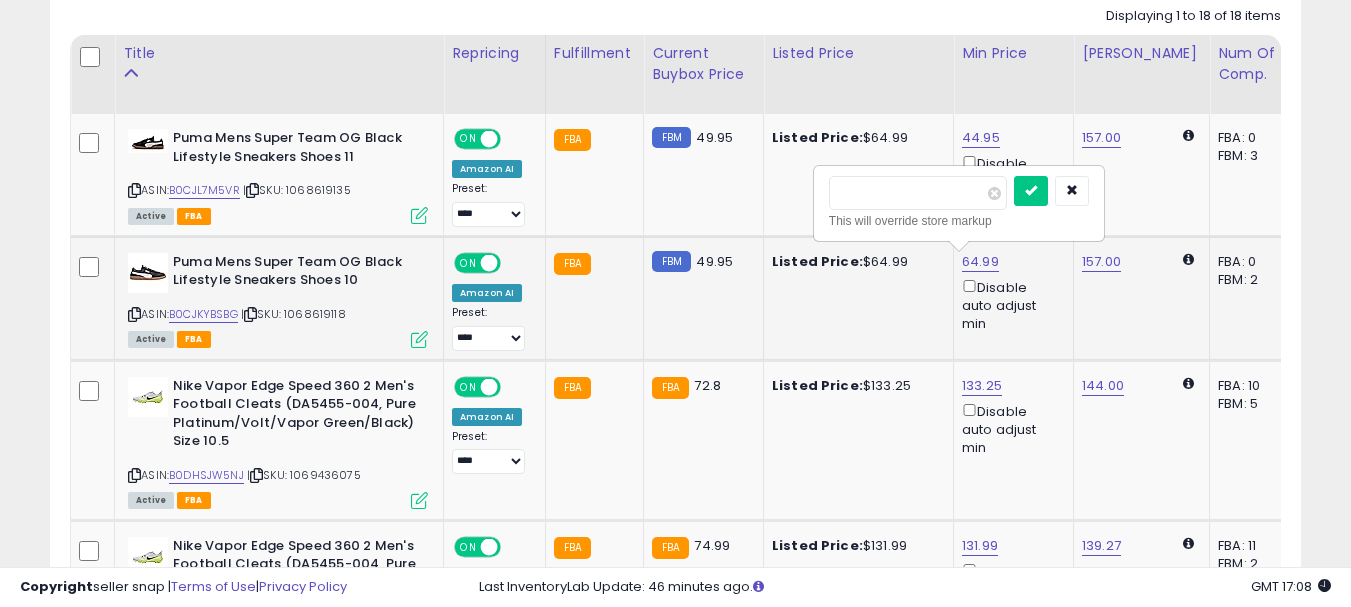 drag, startPoint x: 923, startPoint y: 200, endPoint x: 725, endPoint y: 236, distance: 201.24612 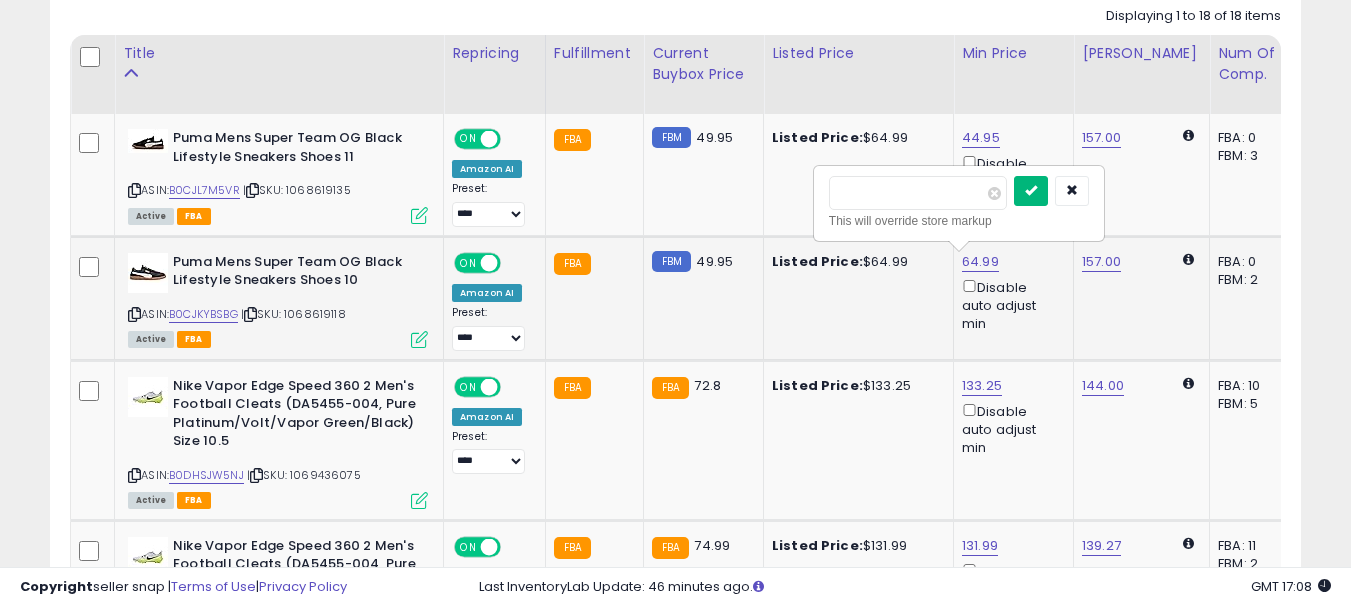 click at bounding box center [1031, 191] 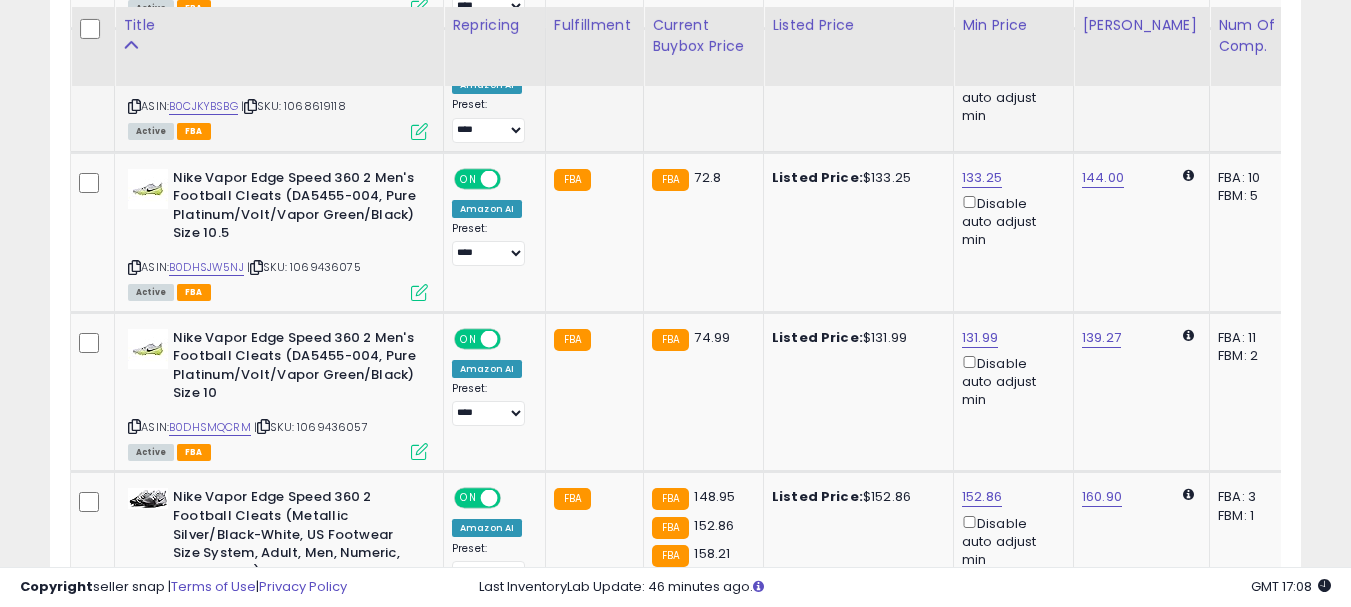 scroll, scrollTop: 1229, scrollLeft: 0, axis: vertical 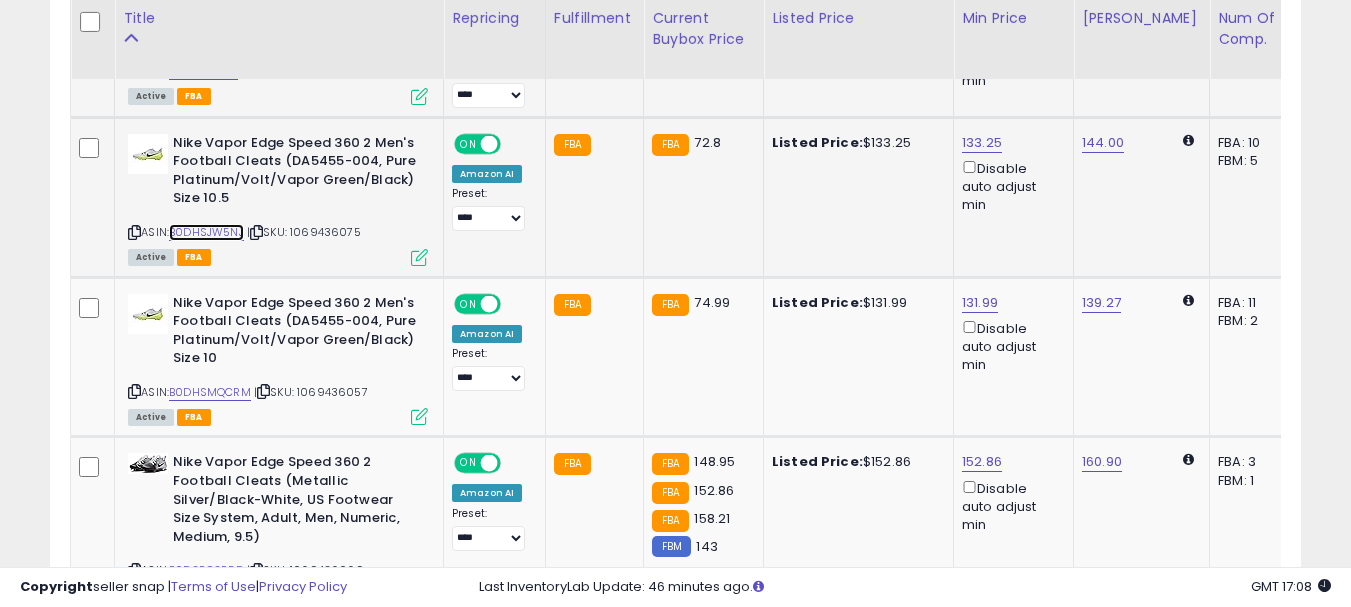 click on "B0DHSJW5NJ" at bounding box center [206, 232] 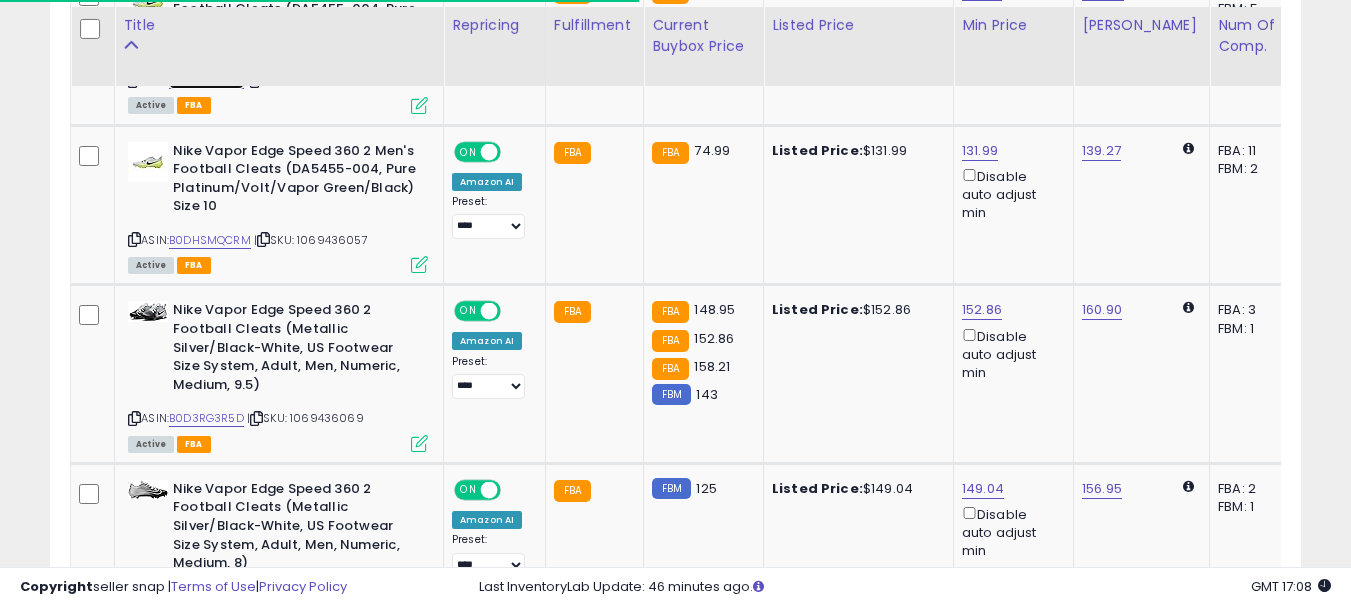 scroll, scrollTop: 1388, scrollLeft: 0, axis: vertical 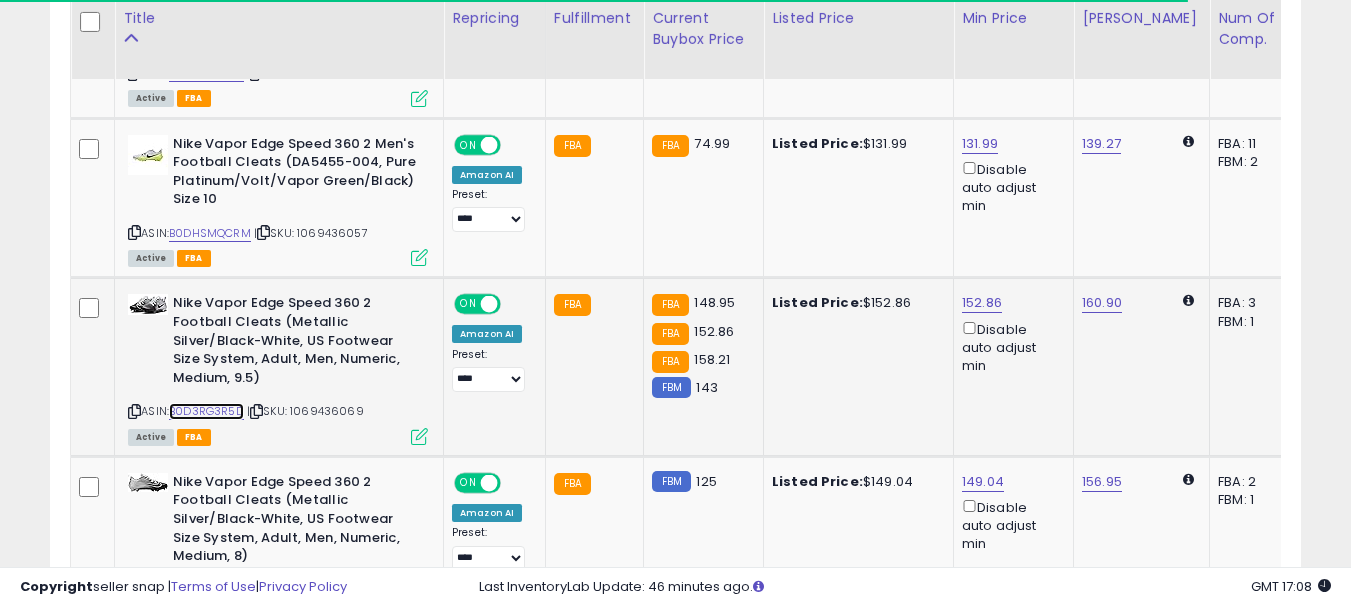 click on "B0D3RG3R5D" at bounding box center (206, 411) 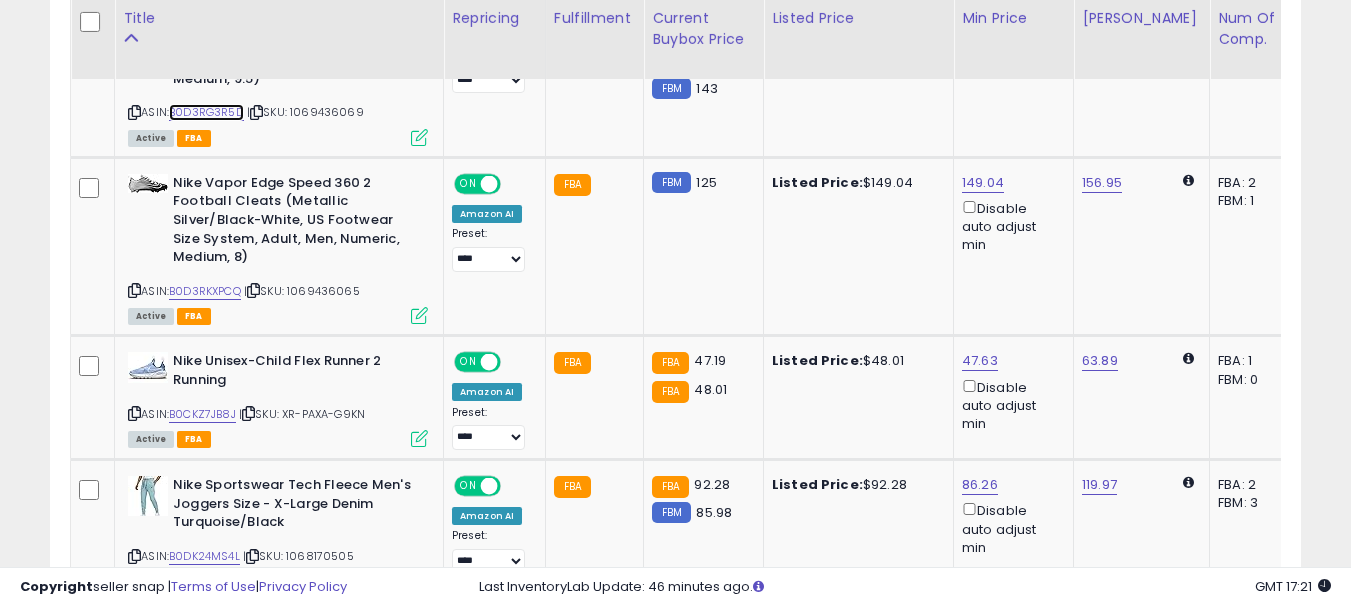 scroll, scrollTop: 1763, scrollLeft: 0, axis: vertical 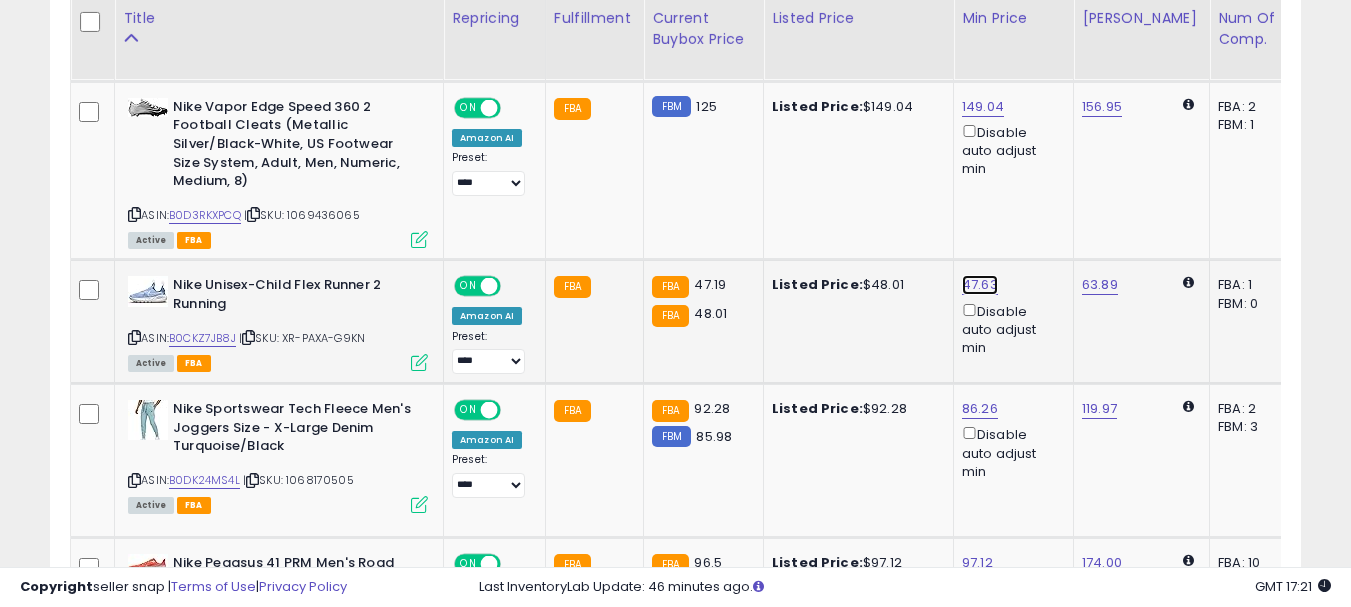 click on "47.63" at bounding box center (981, -639) 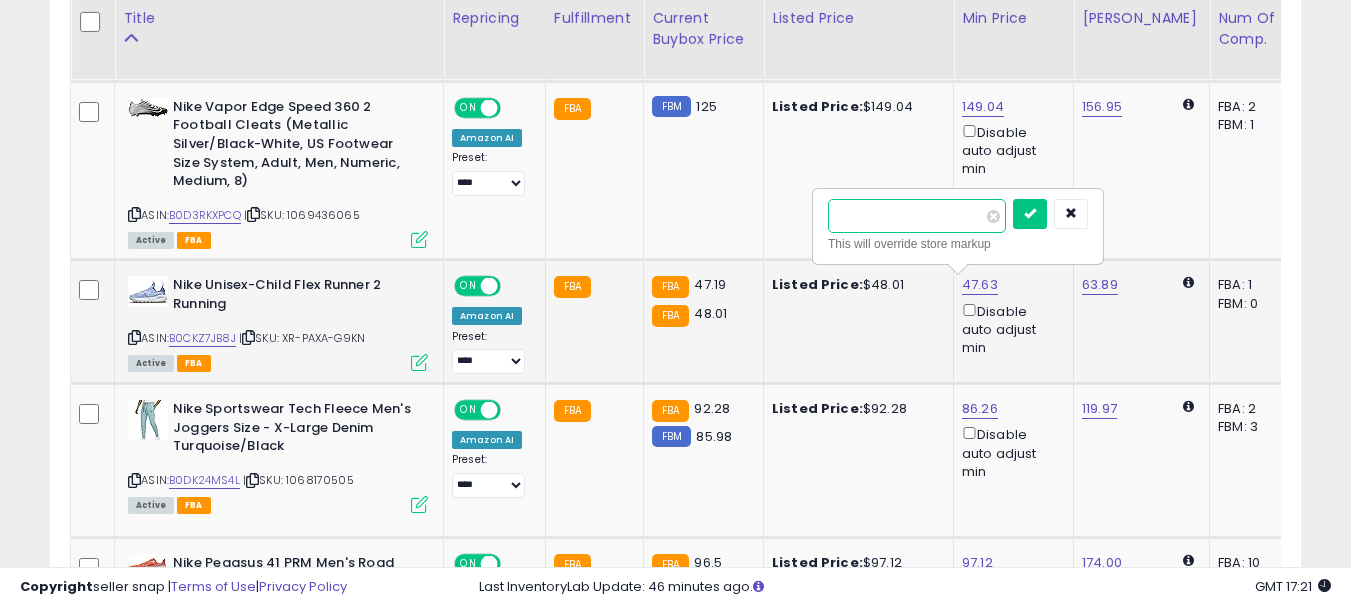 drag, startPoint x: 900, startPoint y: 206, endPoint x: 840, endPoint y: 200, distance: 60.299255 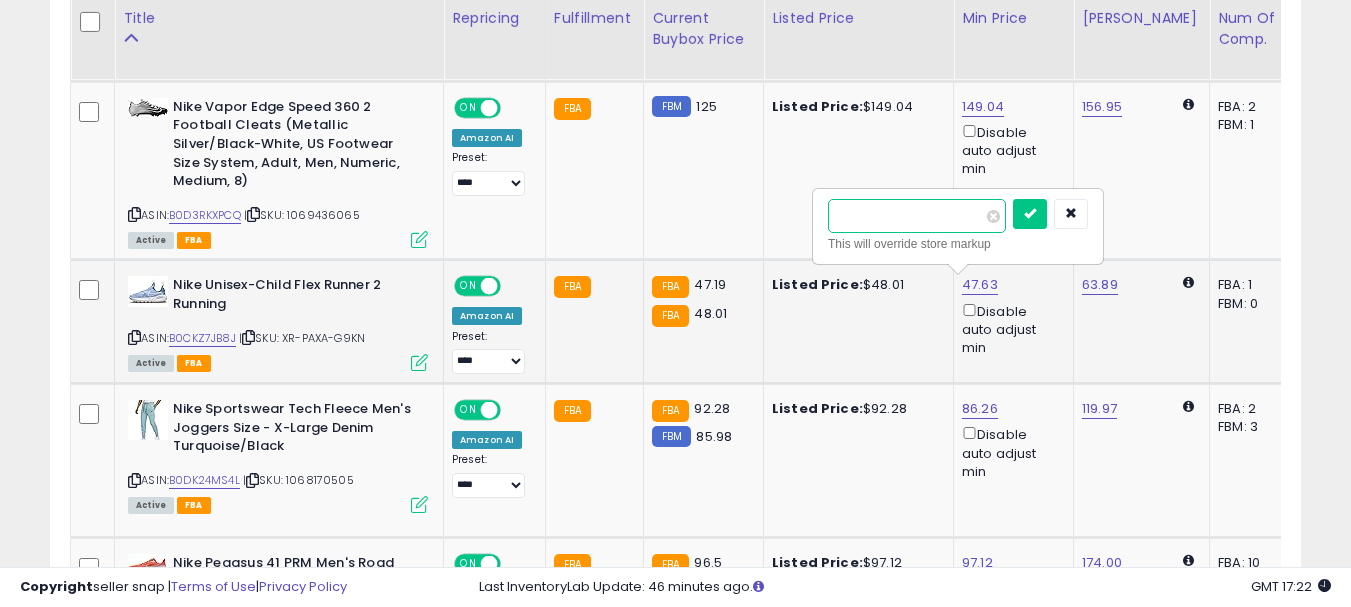 type on "**" 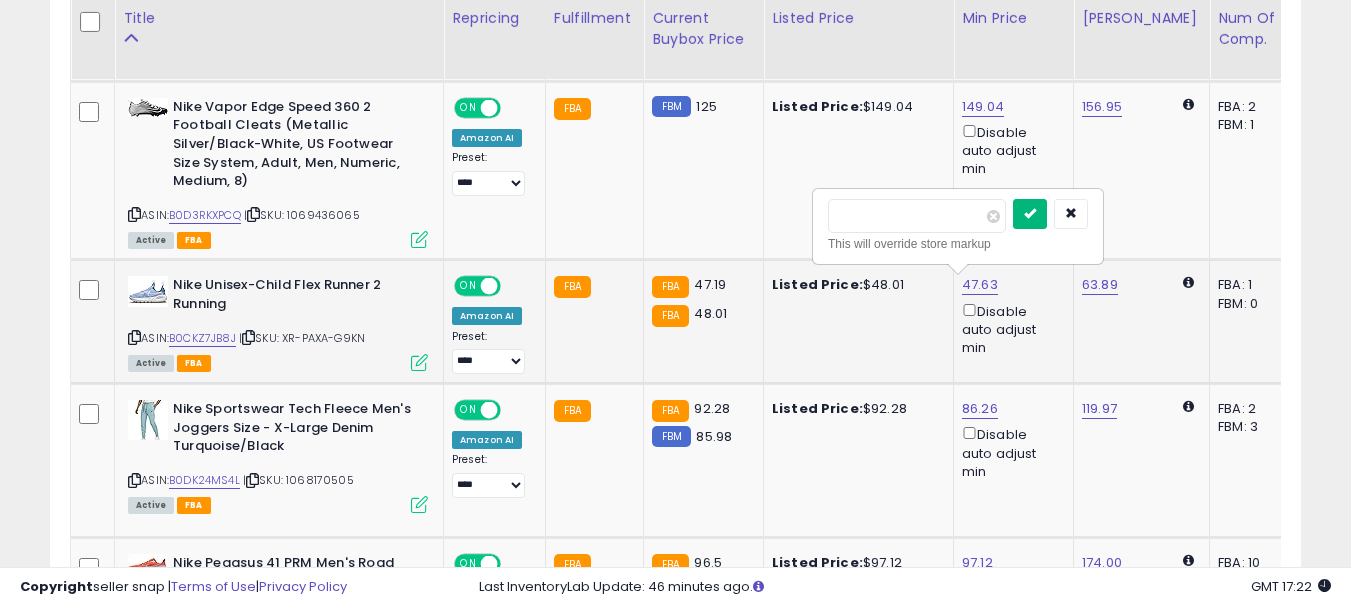 click at bounding box center (1030, 214) 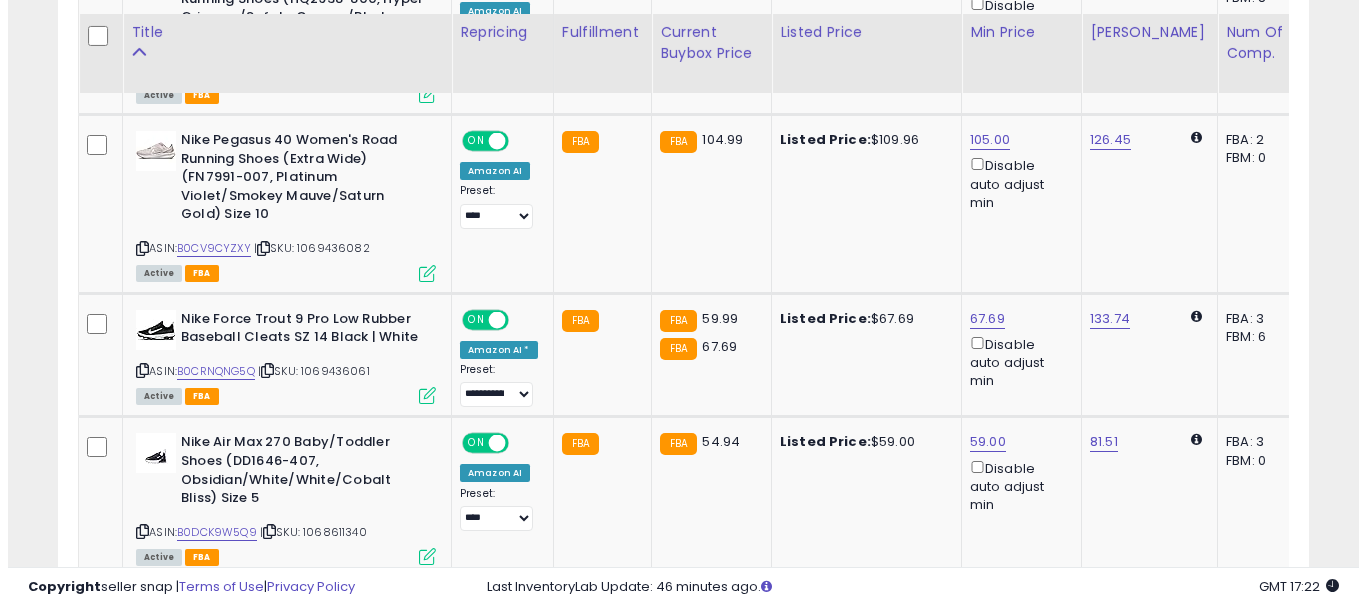 scroll, scrollTop: 2395, scrollLeft: 0, axis: vertical 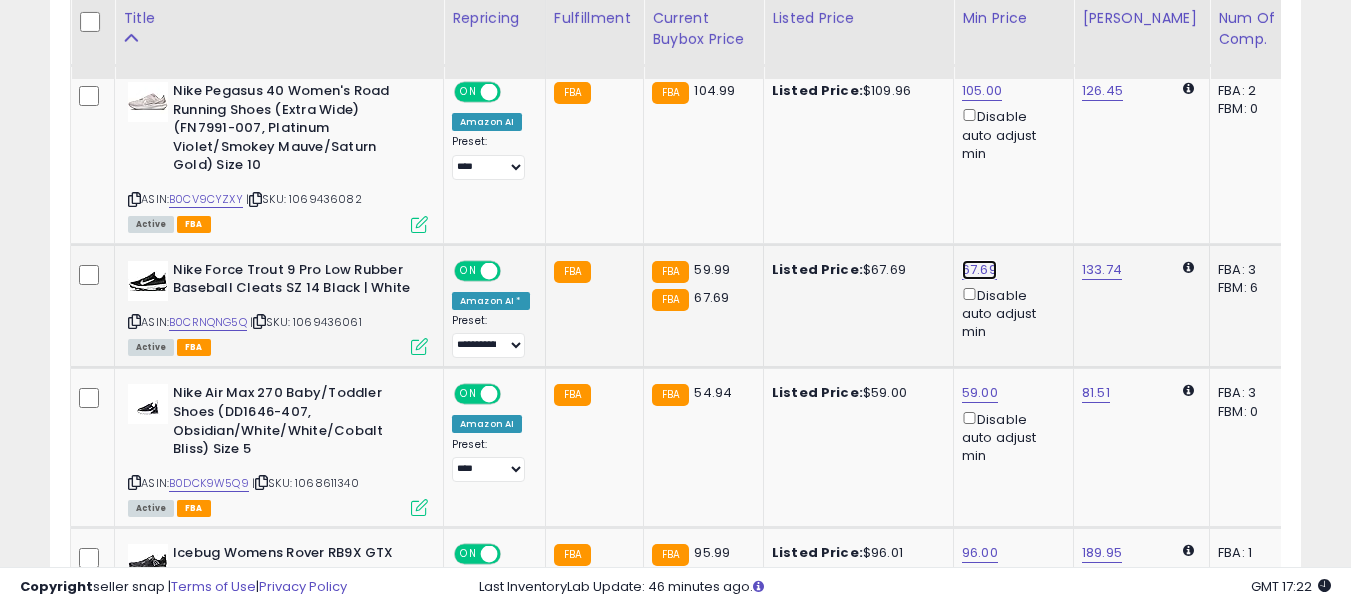 click on "67.69" at bounding box center [981, -1271] 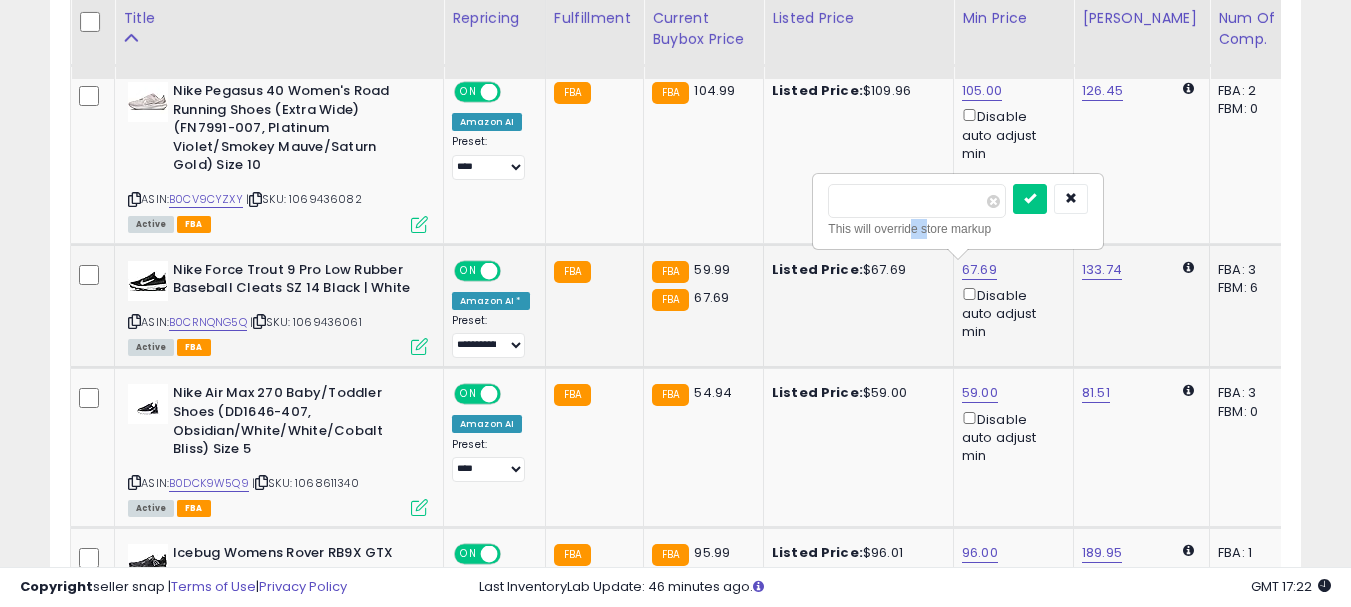 click on "This will override store markup" at bounding box center (958, 229) 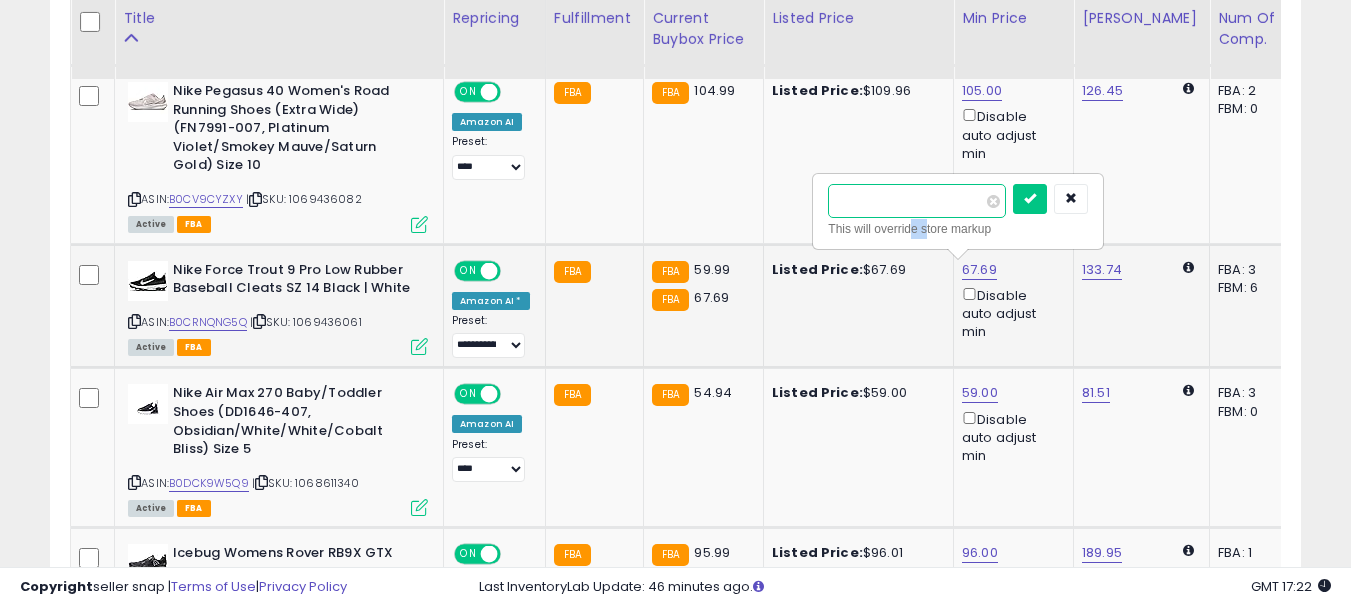click on "*****" at bounding box center [917, 201] 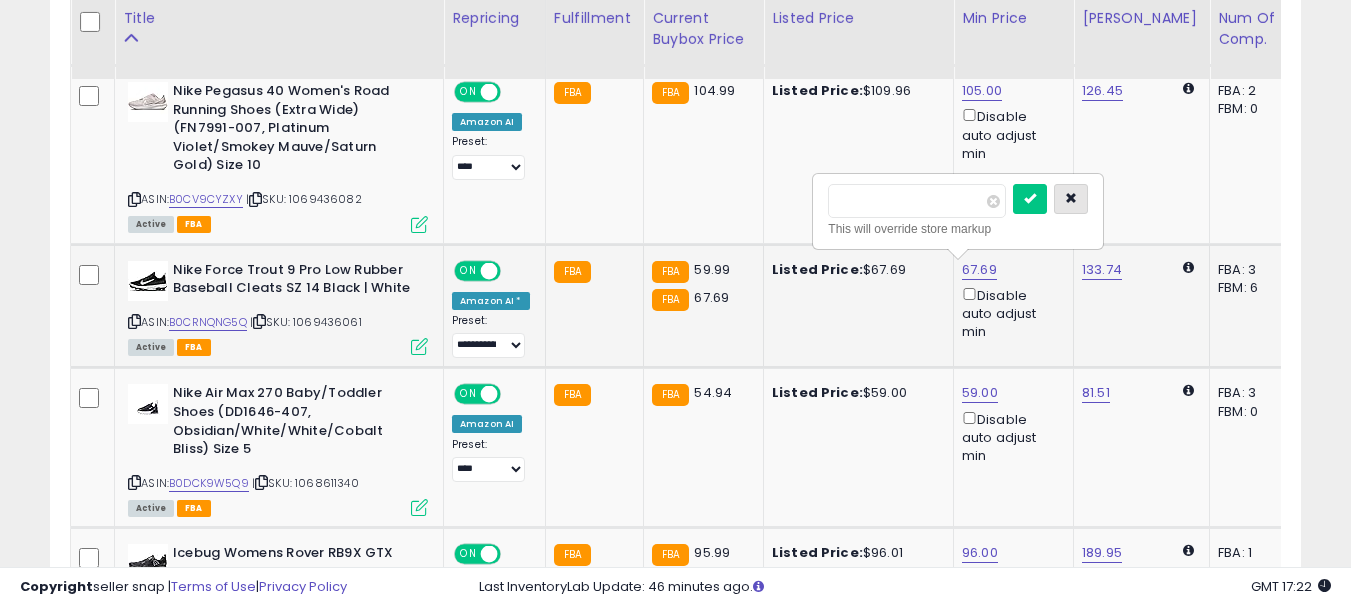 click at bounding box center [1071, 198] 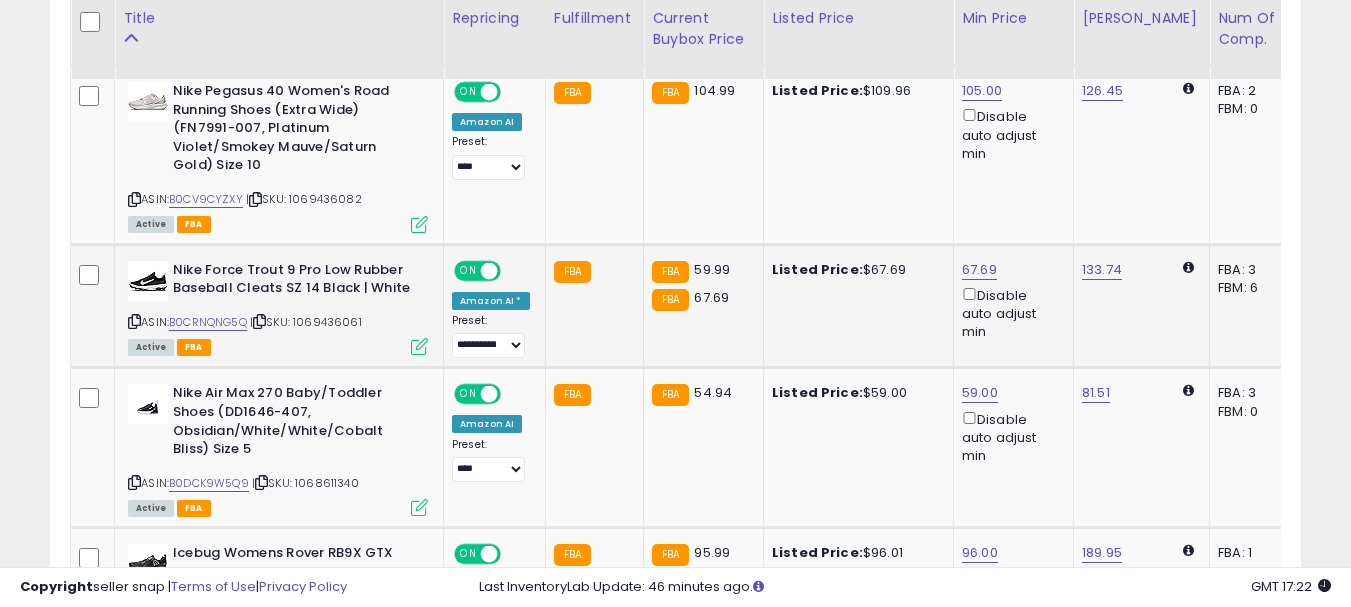 click at bounding box center [419, 346] 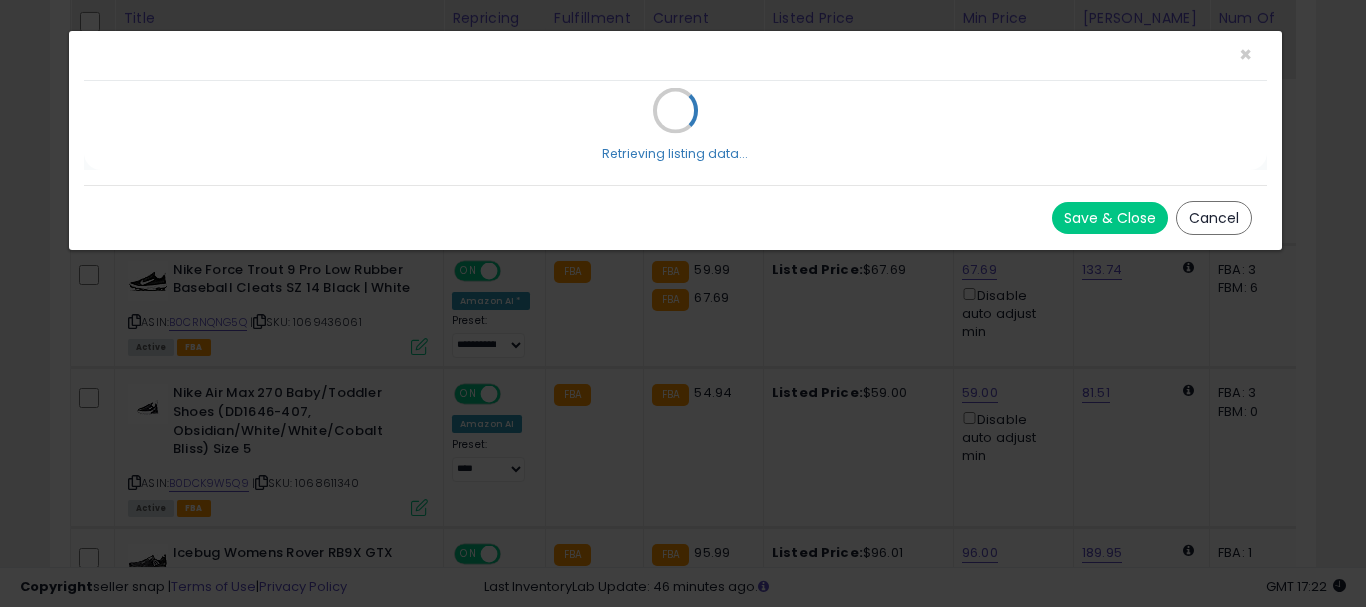 scroll, scrollTop: 999590, scrollLeft: 999267, axis: both 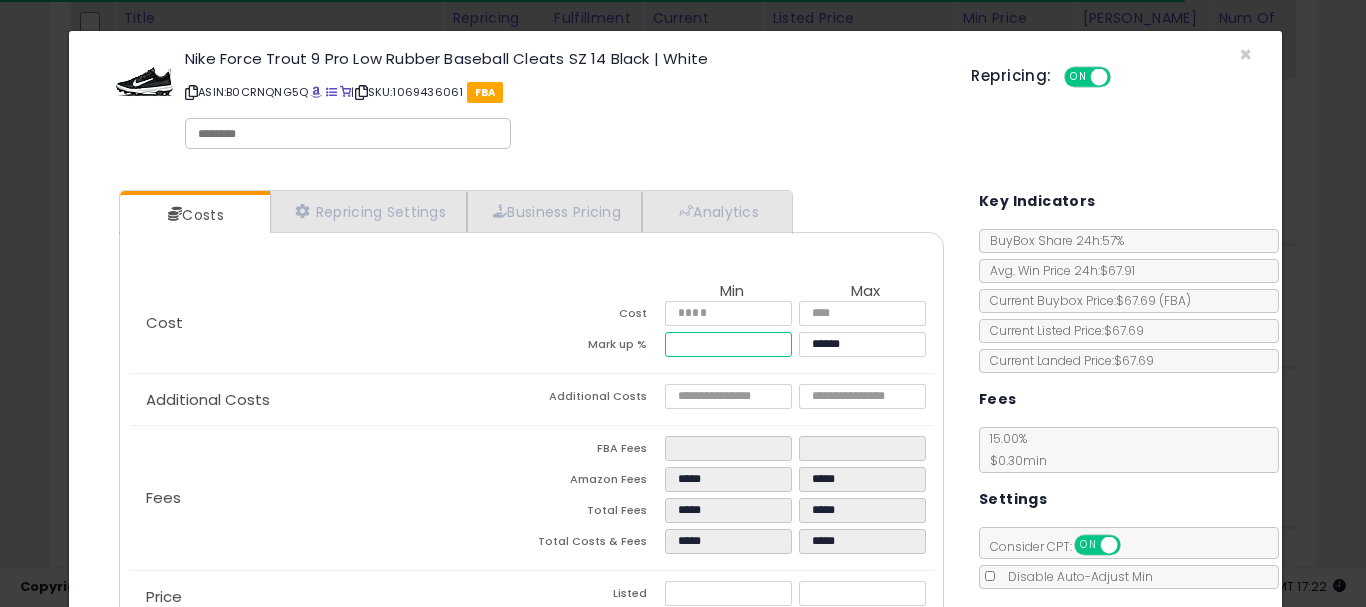 drag, startPoint x: 727, startPoint y: 341, endPoint x: 626, endPoint y: 339, distance: 101.0198 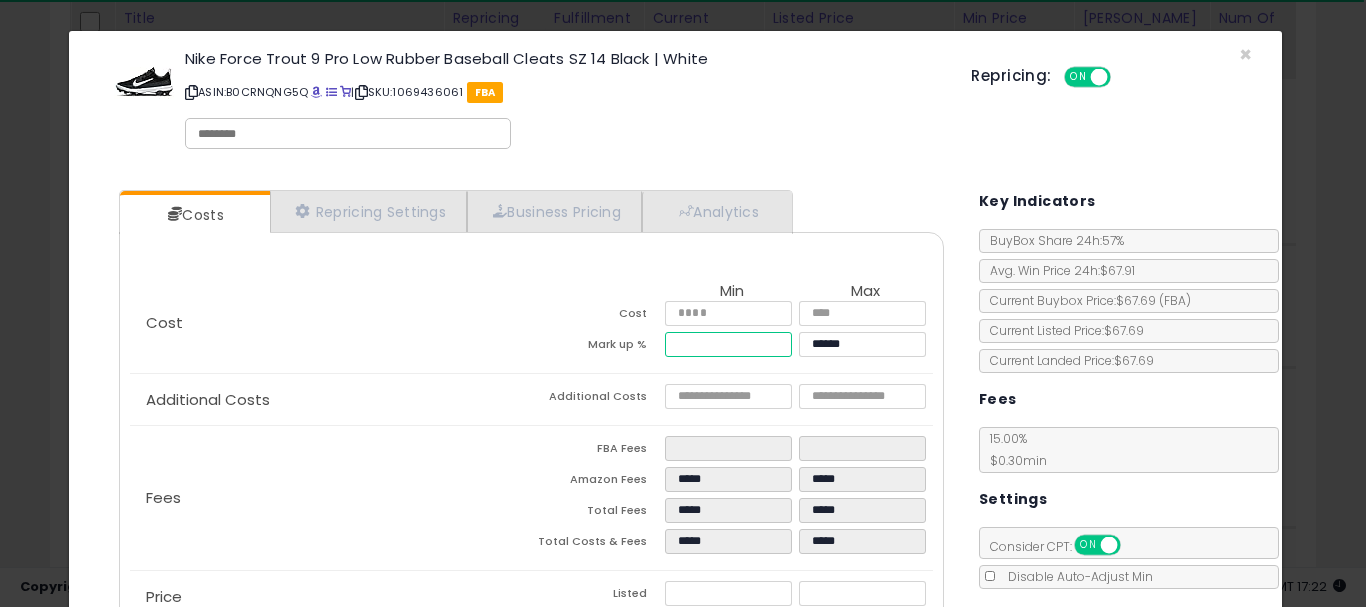 type on "*" 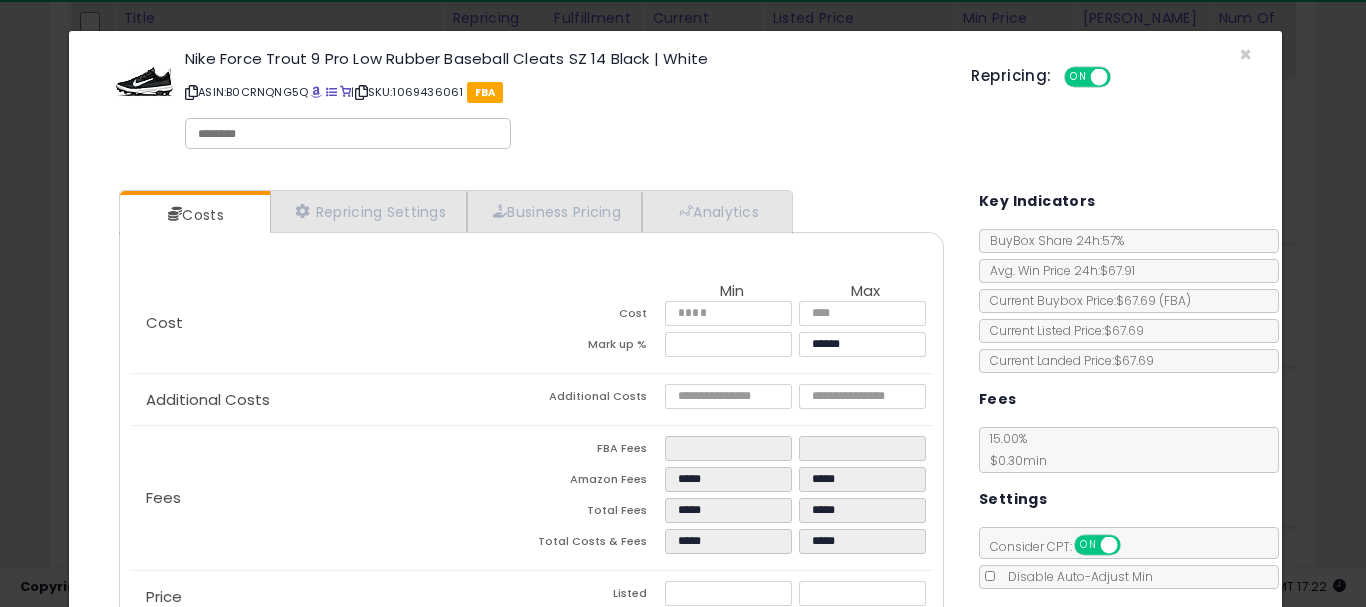 type on "******" 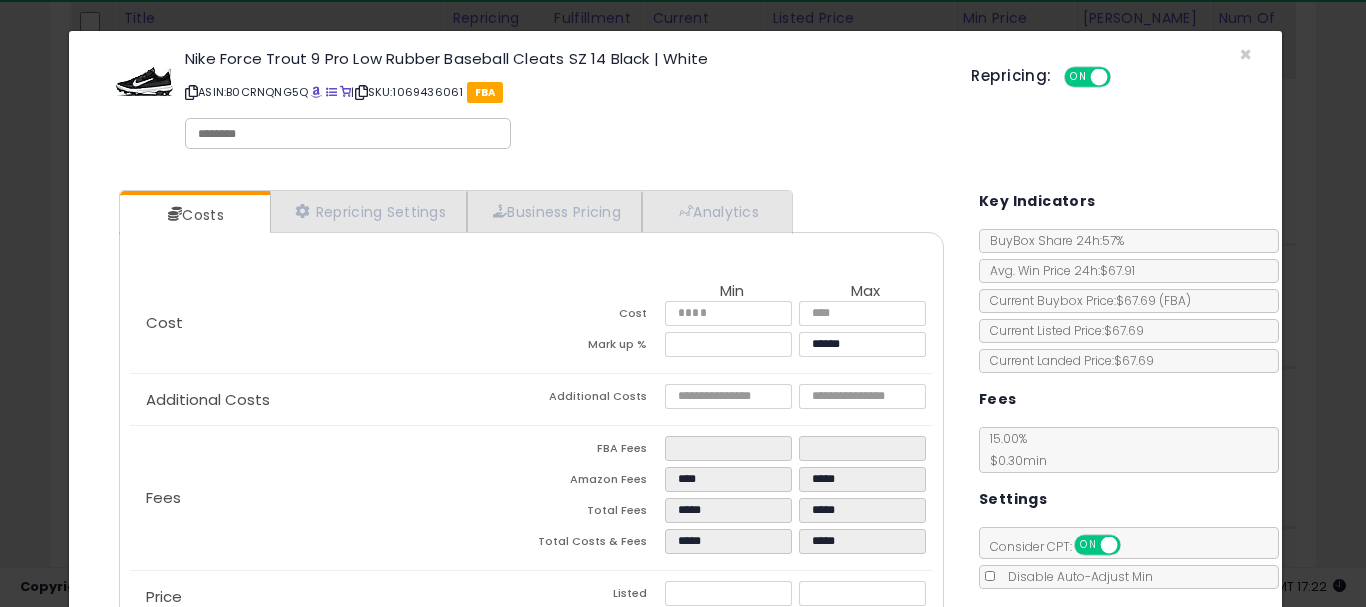 click on "Cost" at bounding box center [598, 316] 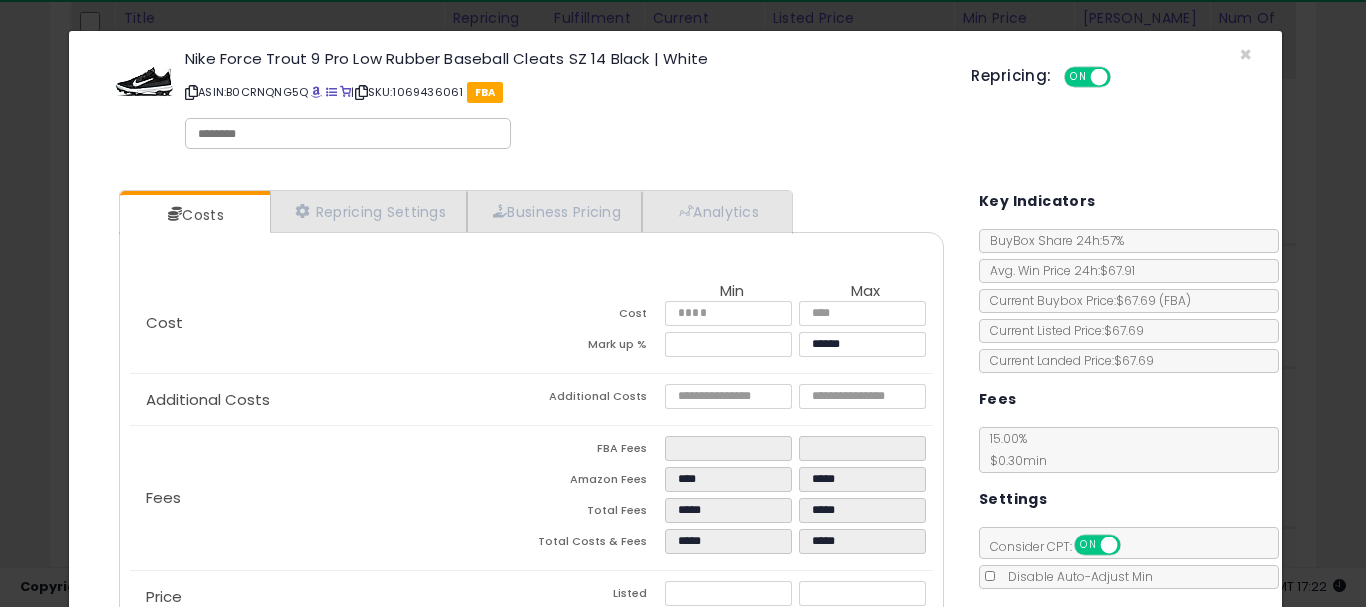 scroll, scrollTop: 204, scrollLeft: 0, axis: vertical 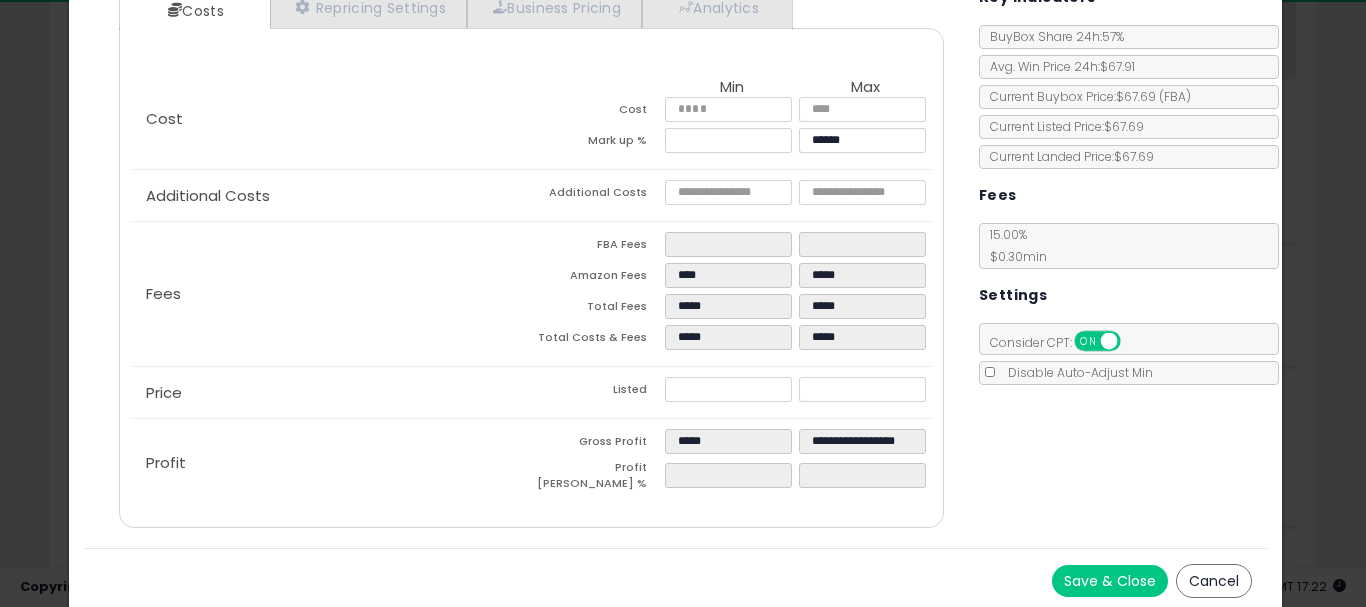 click on "Save & Close" at bounding box center [1110, 581] 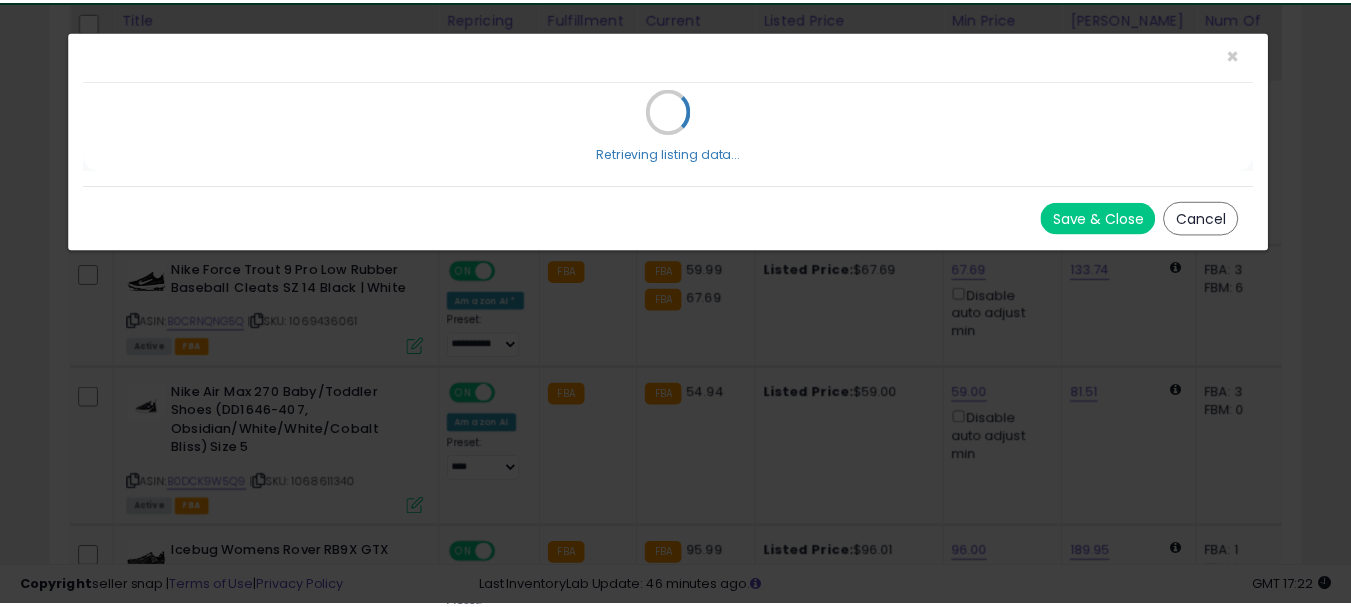scroll, scrollTop: 0, scrollLeft: 0, axis: both 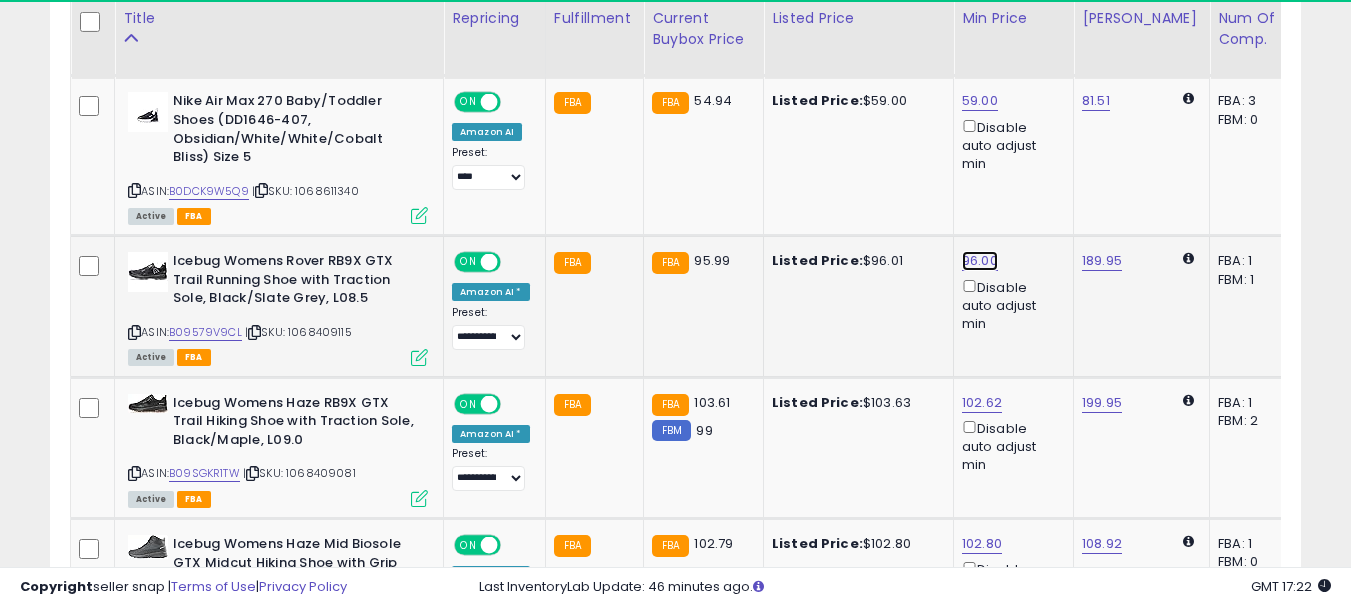 click on "96.00" at bounding box center [981, -1563] 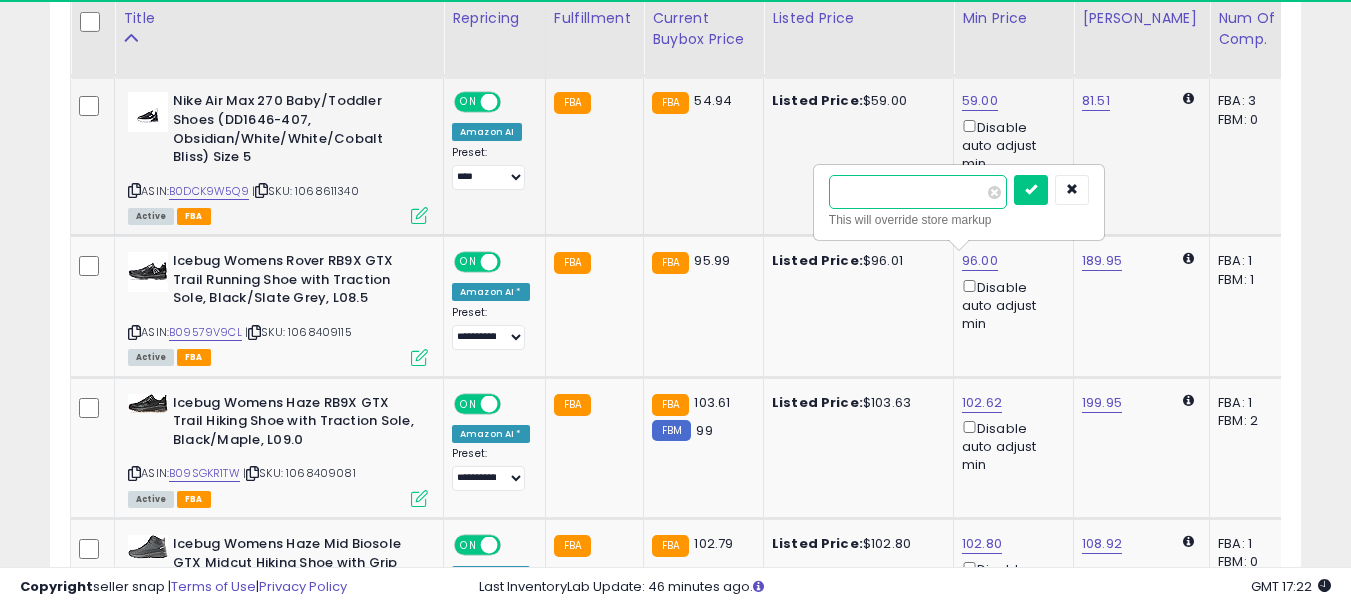 click on "**********" at bounding box center [1509, -233] 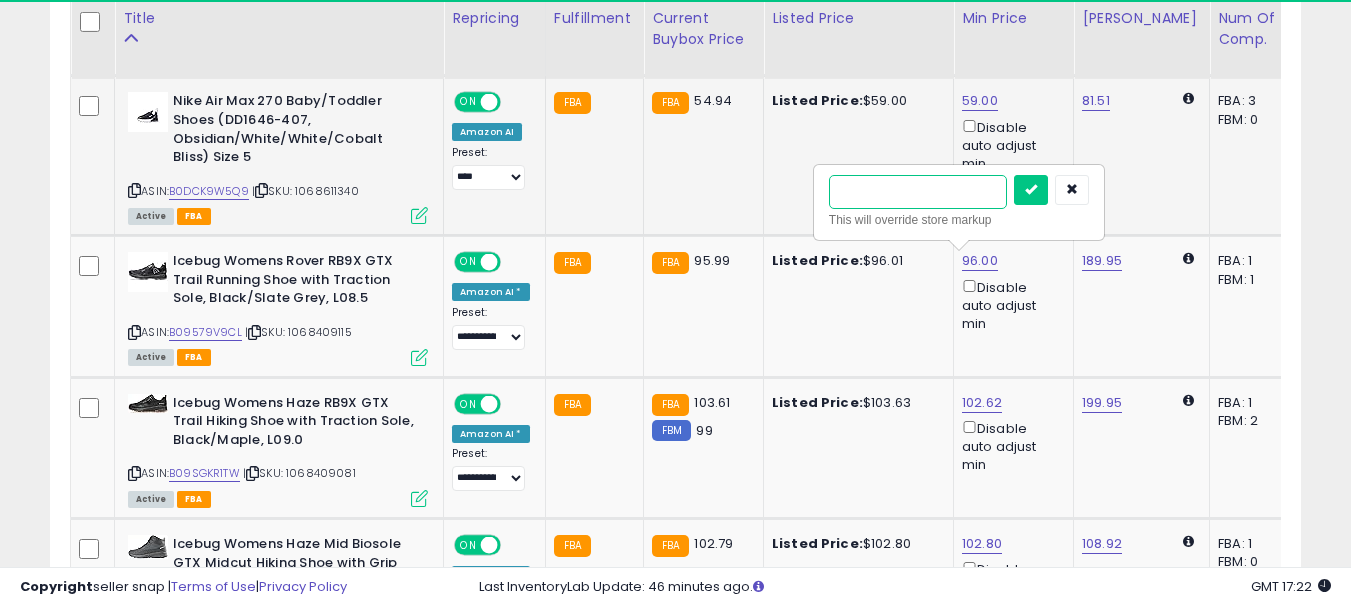 type on "*****" 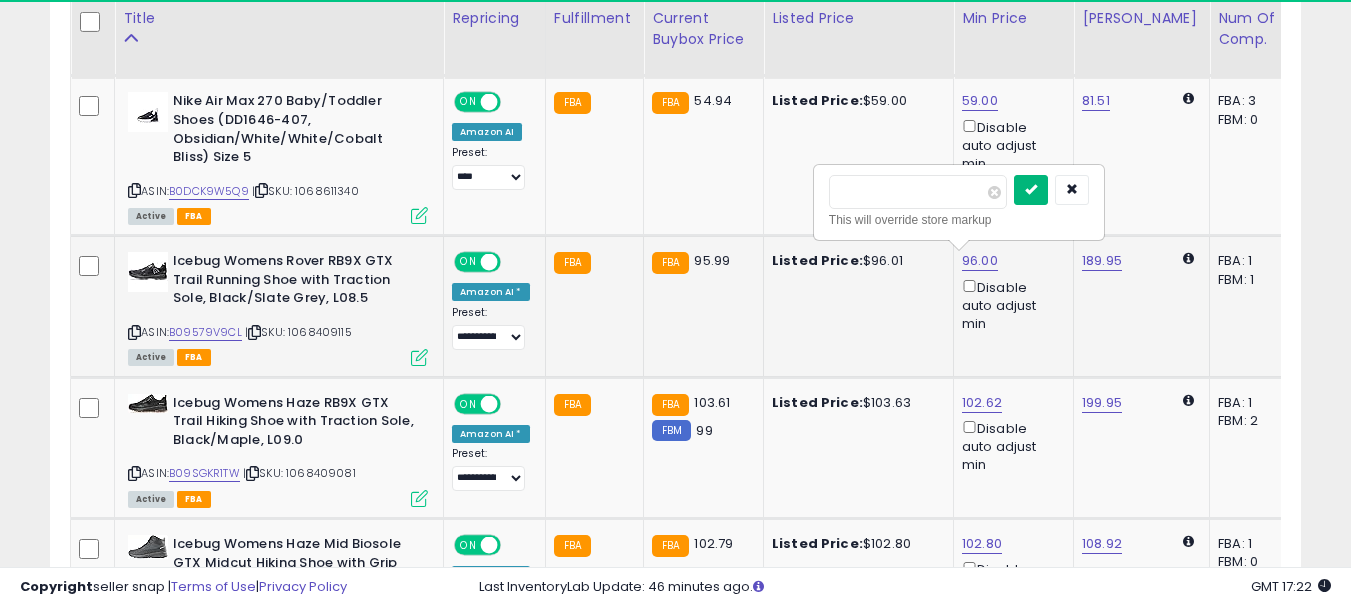 click at bounding box center (1031, 189) 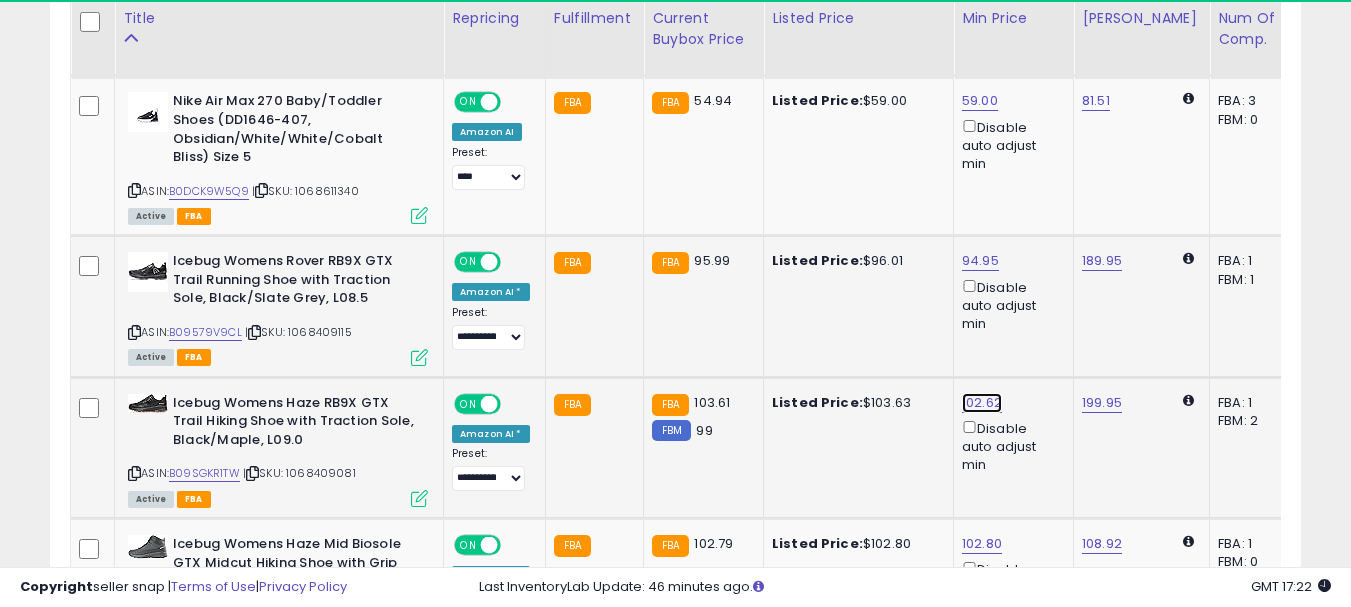 click on "102.62" at bounding box center [981, -1563] 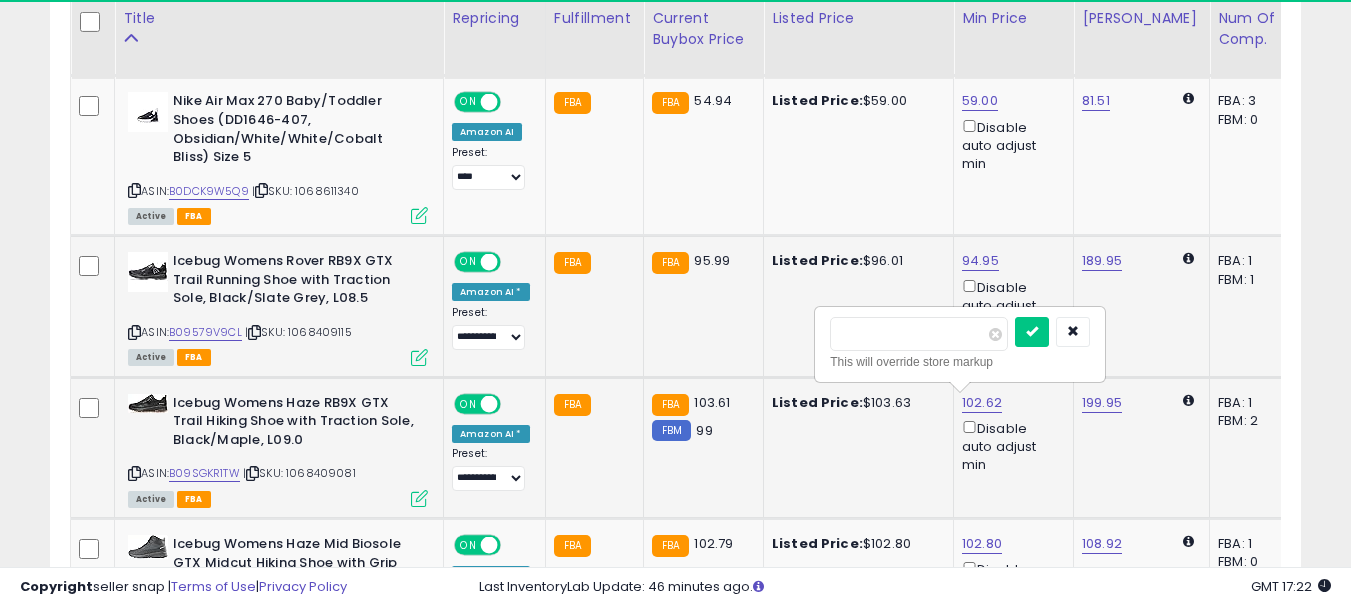 click on "****** This will override store markup" at bounding box center (960, 344) 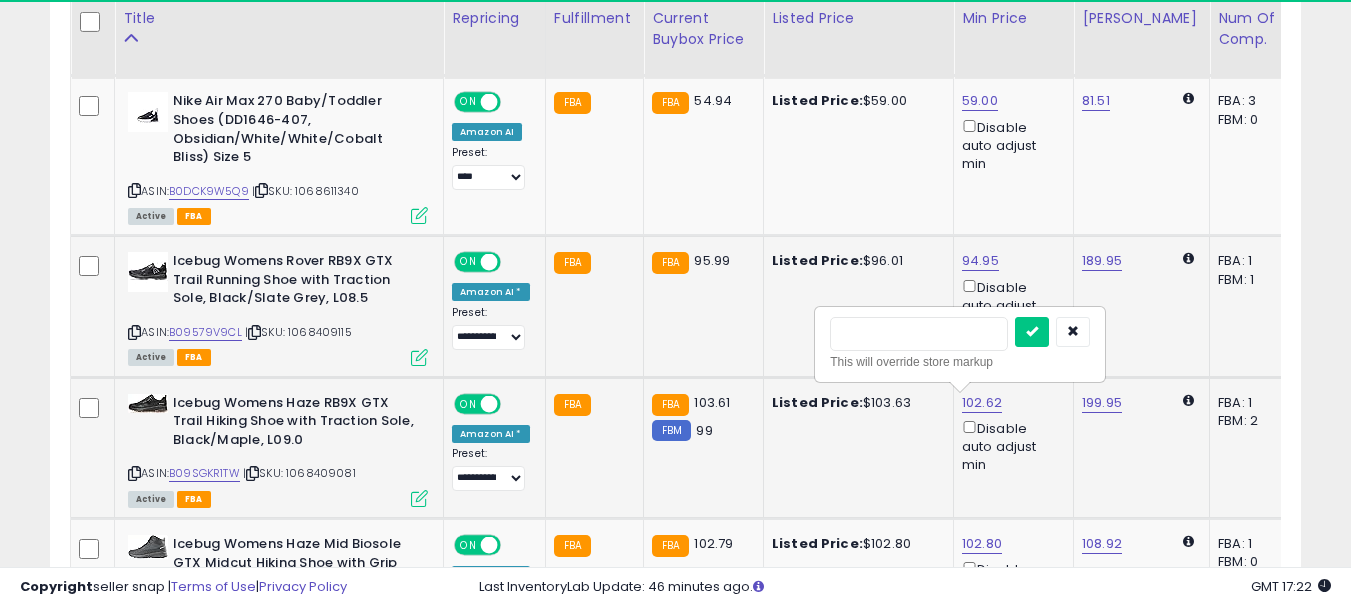 type on "*****" 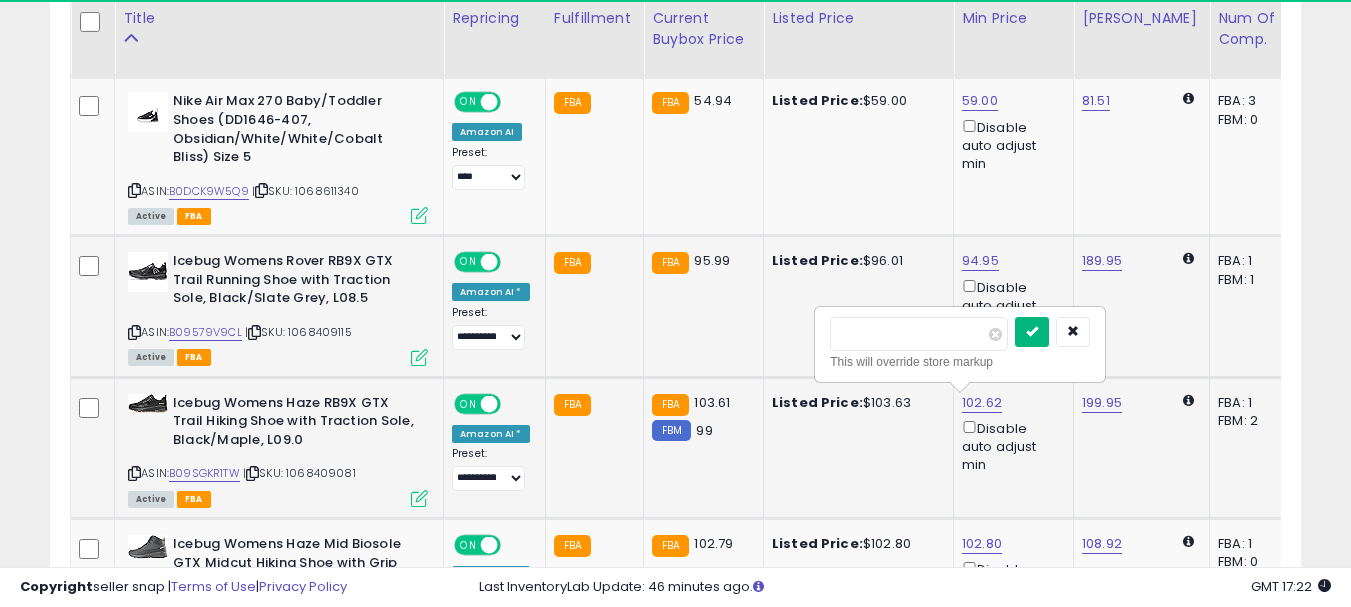 click at bounding box center (1032, 332) 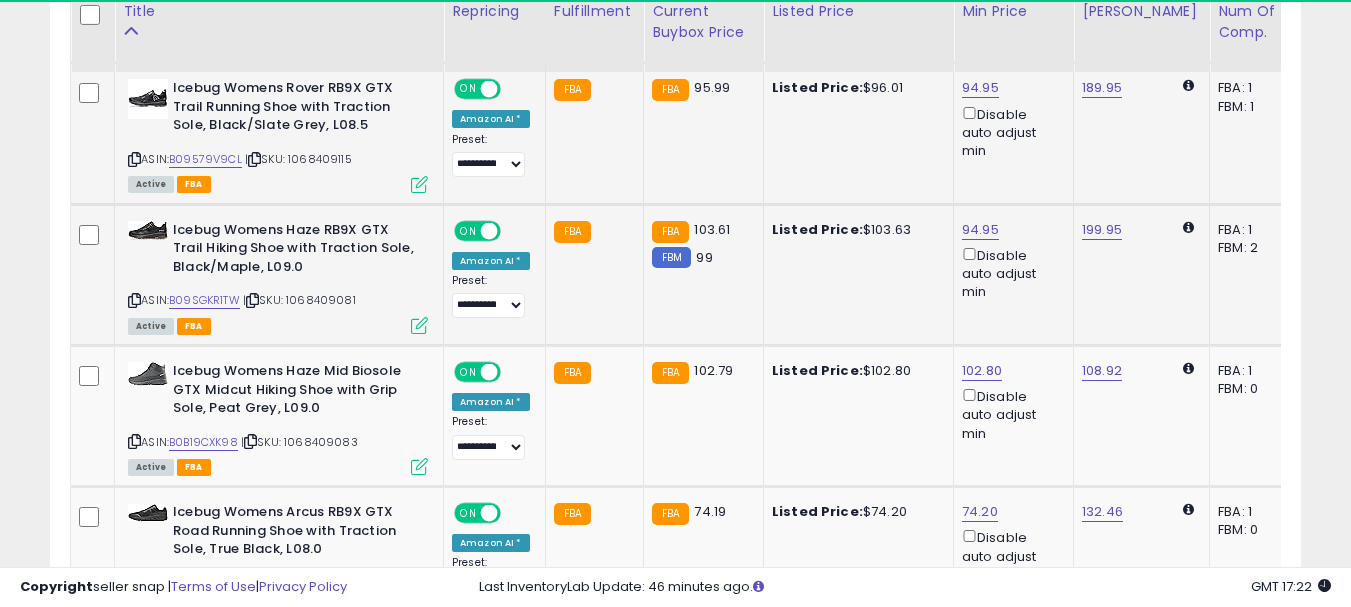 scroll, scrollTop: 2867, scrollLeft: 0, axis: vertical 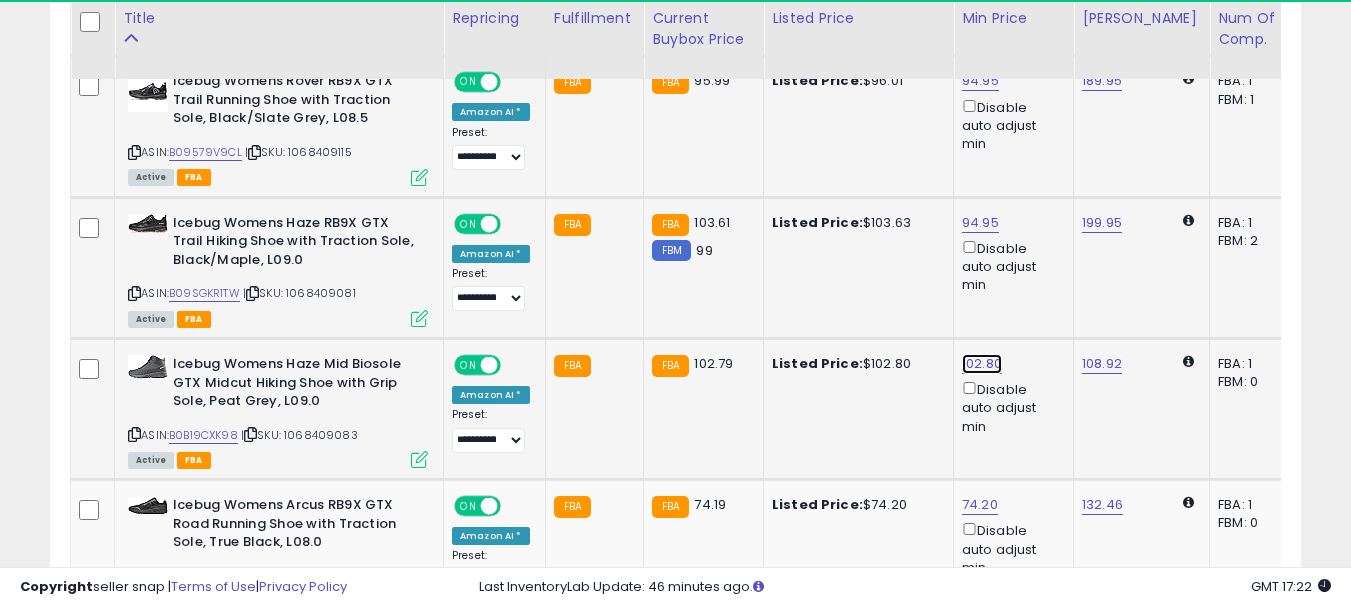 click on "102.80" at bounding box center [981, -1743] 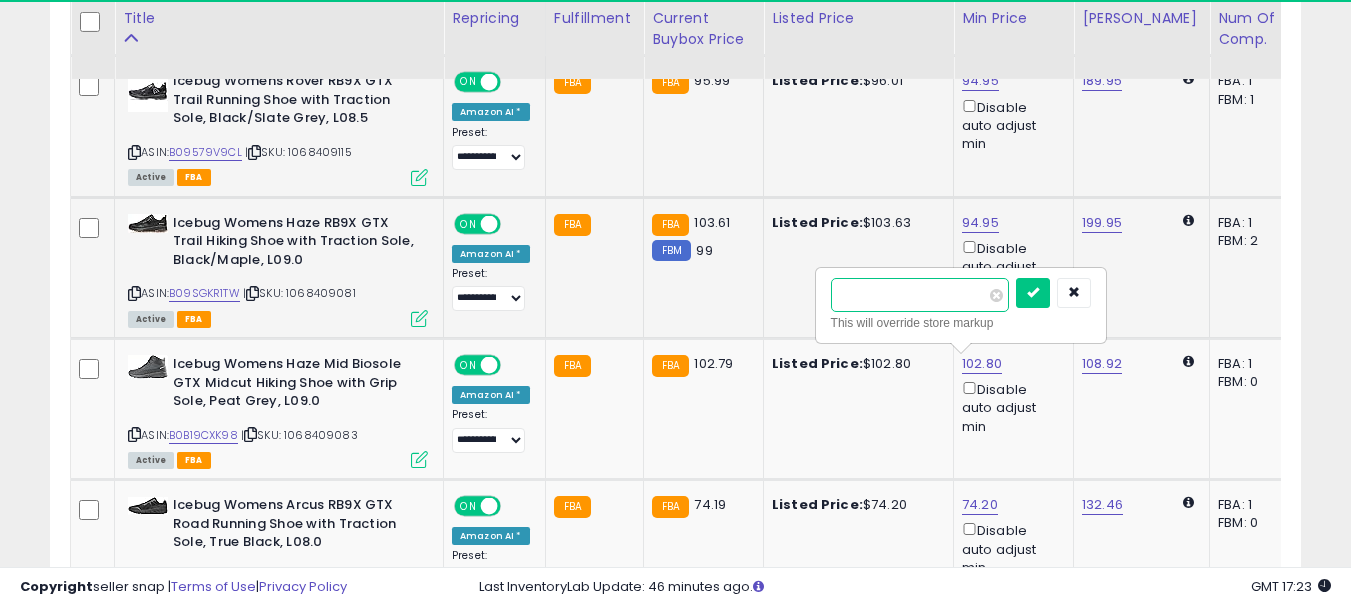 drag, startPoint x: 834, startPoint y: 293, endPoint x: 812, endPoint y: 293, distance: 22 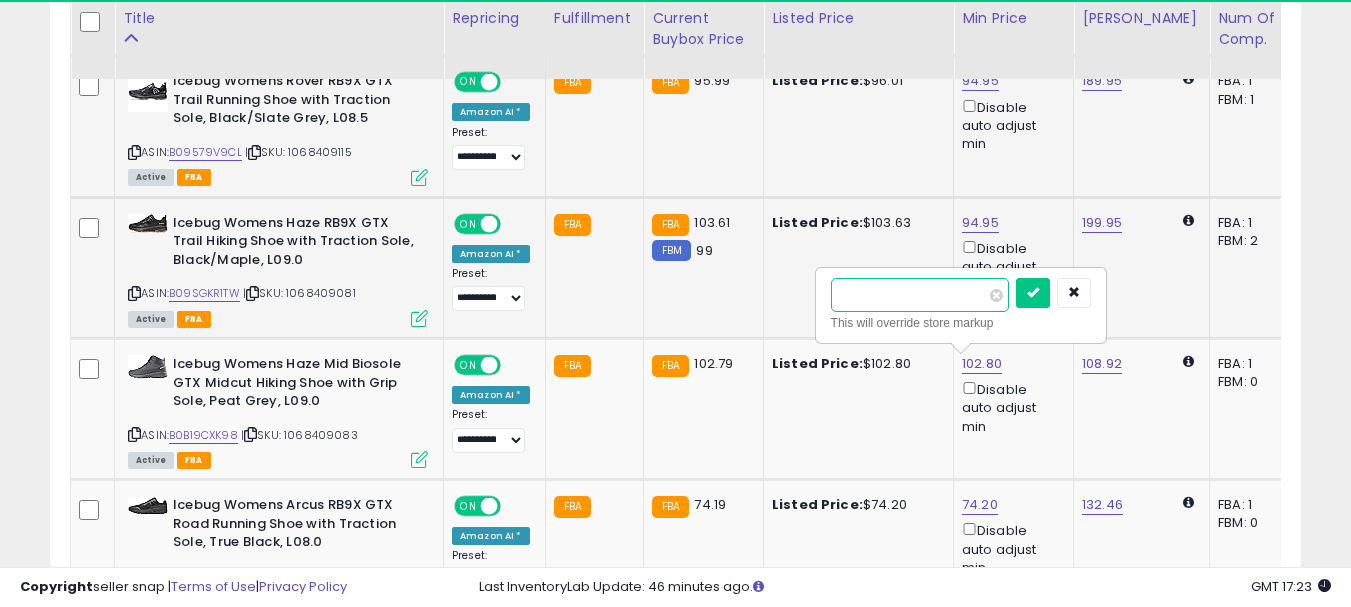 type on "*****" 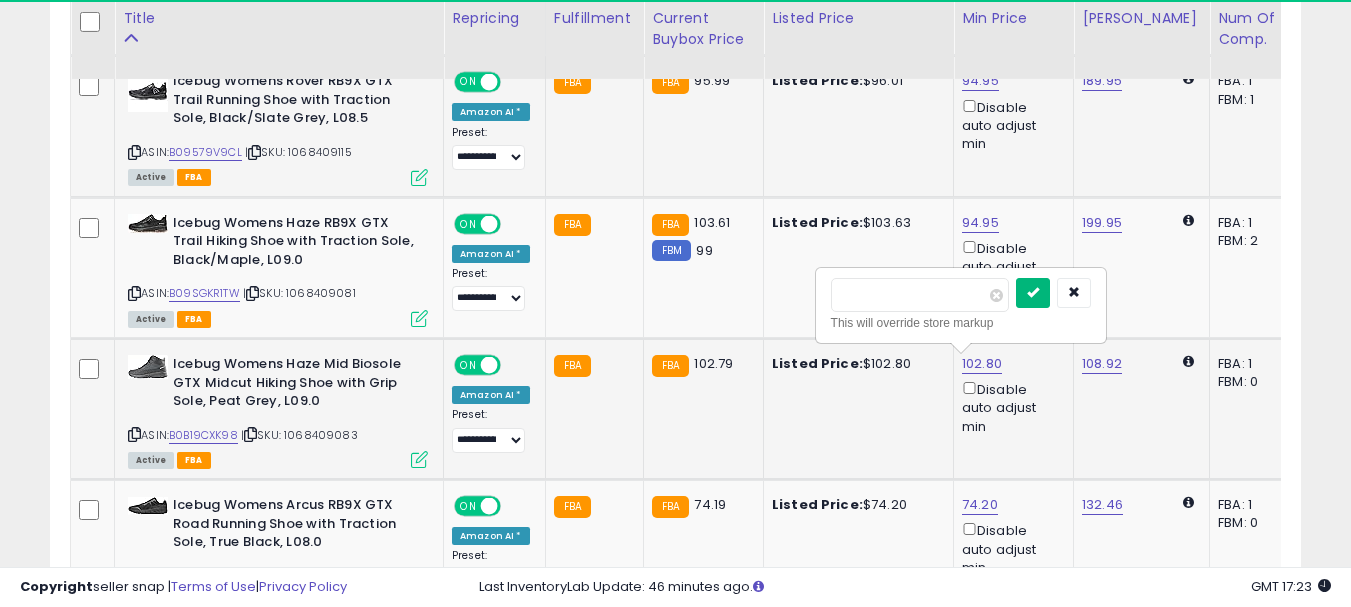 click at bounding box center (1033, 293) 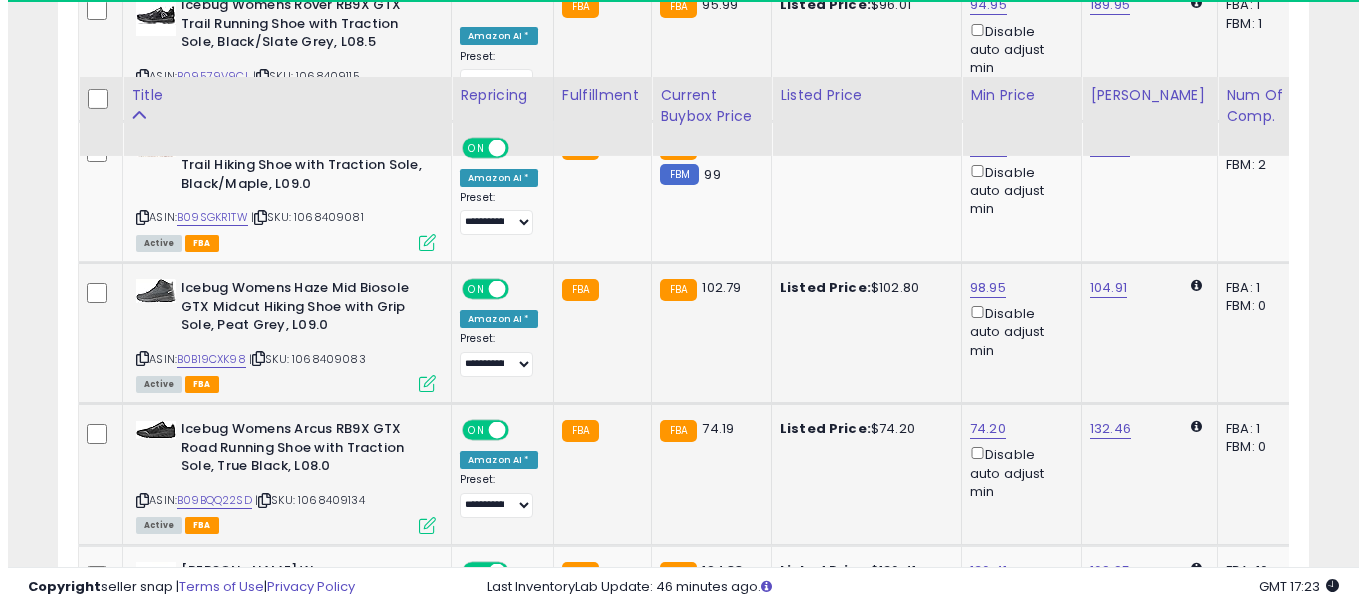 scroll, scrollTop: 3082, scrollLeft: 0, axis: vertical 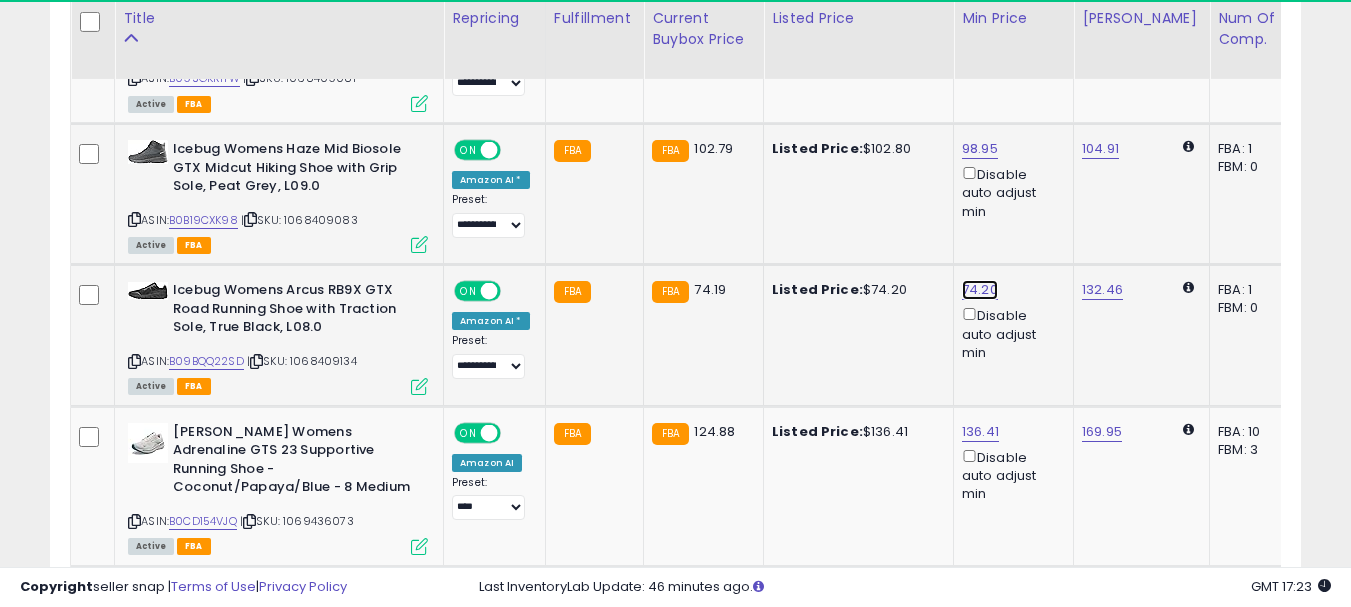 click on "74.20" at bounding box center (981, -1958) 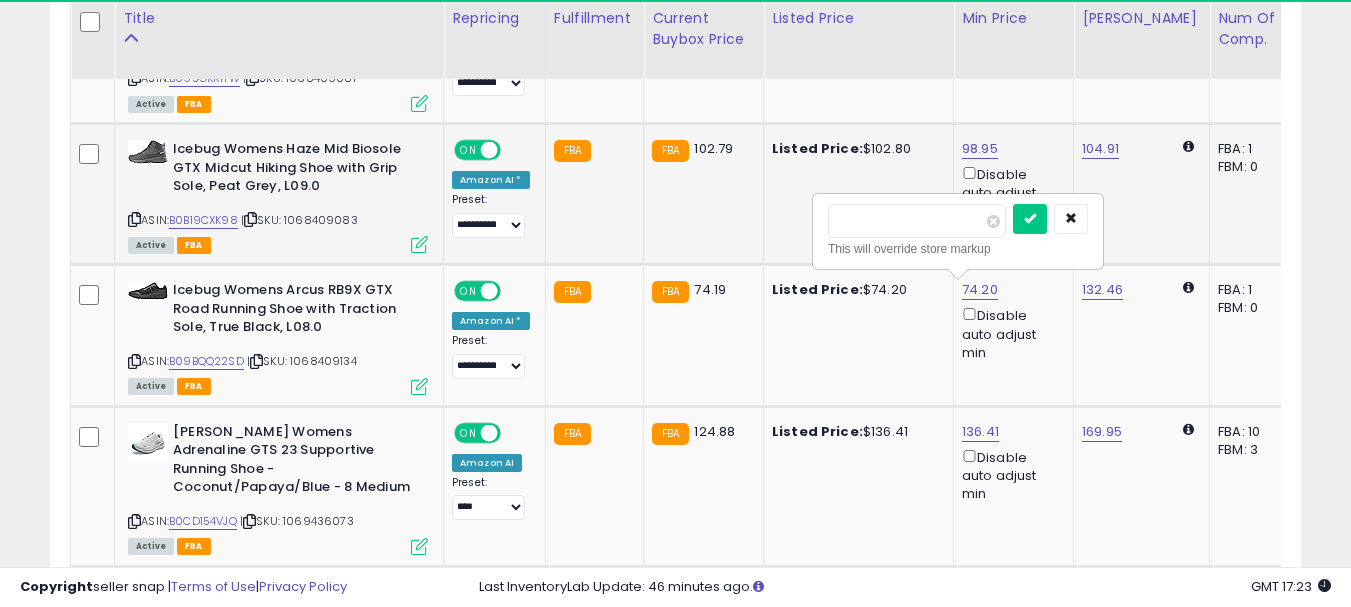 drag, startPoint x: 827, startPoint y: 221, endPoint x: 789, endPoint y: 215, distance: 38.470768 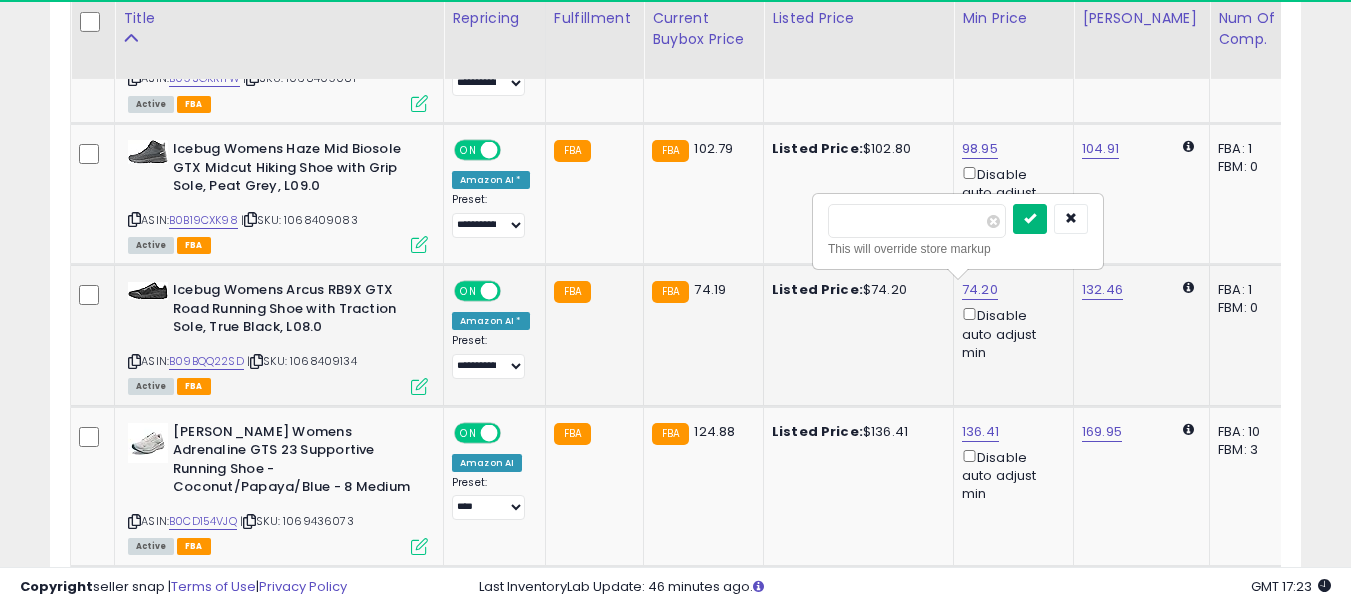 click at bounding box center (1030, 218) 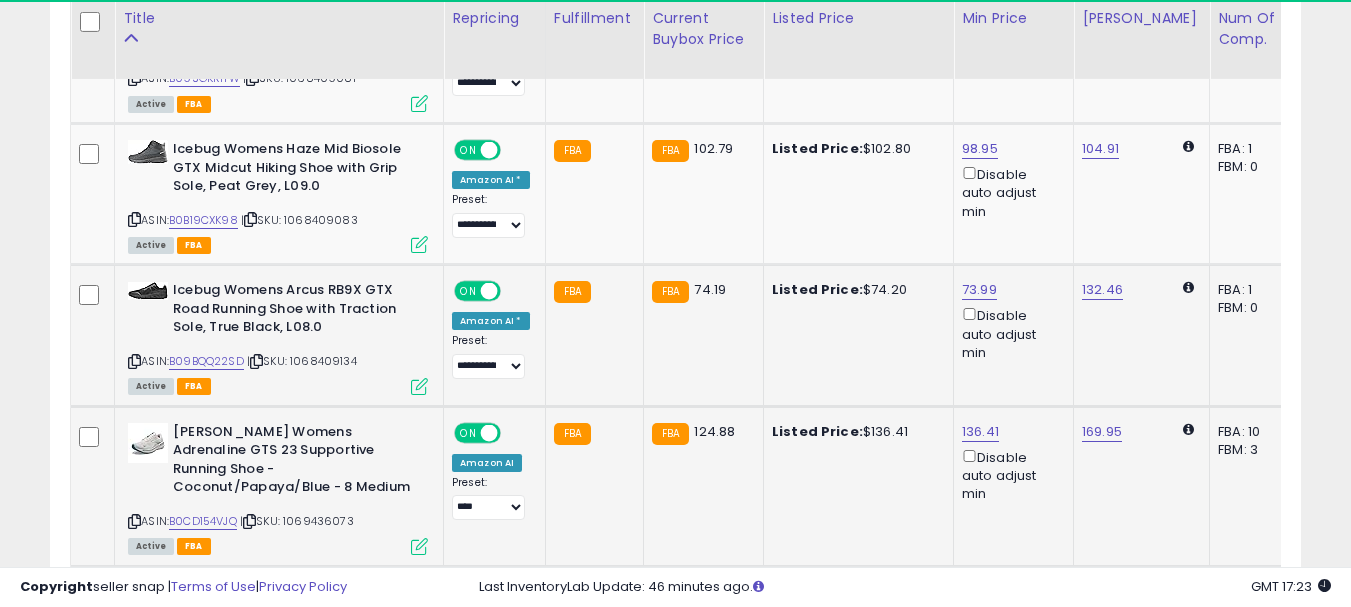 click at bounding box center [419, 546] 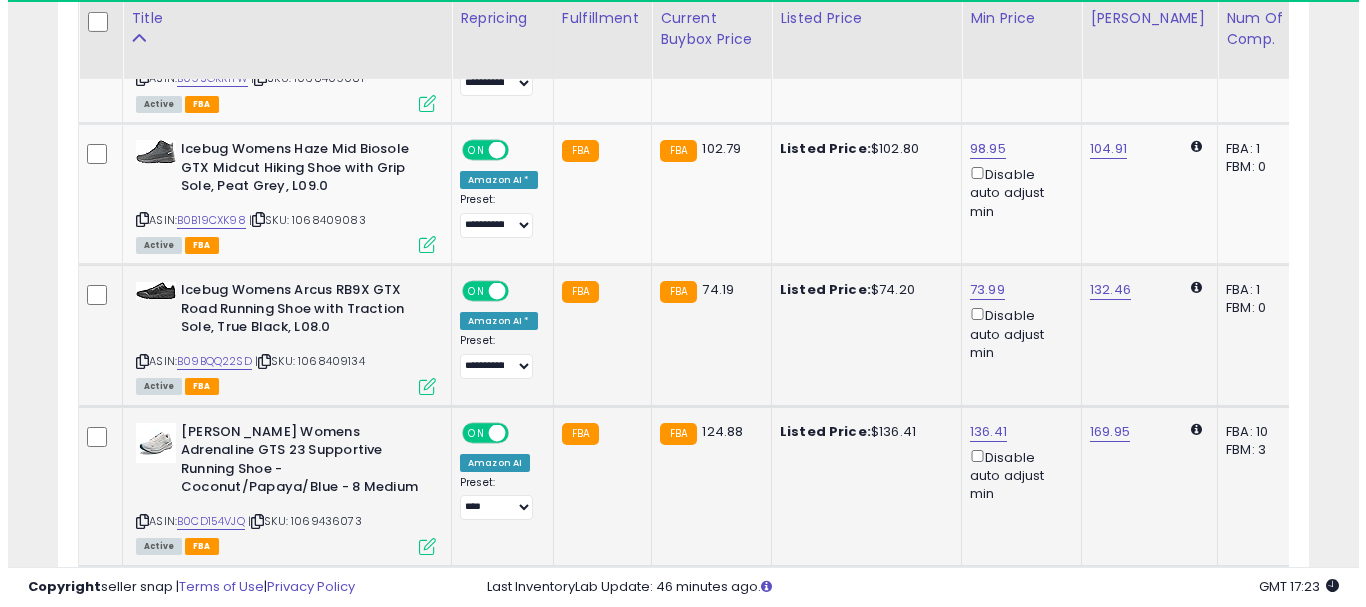 scroll, scrollTop: 999590, scrollLeft: 999267, axis: both 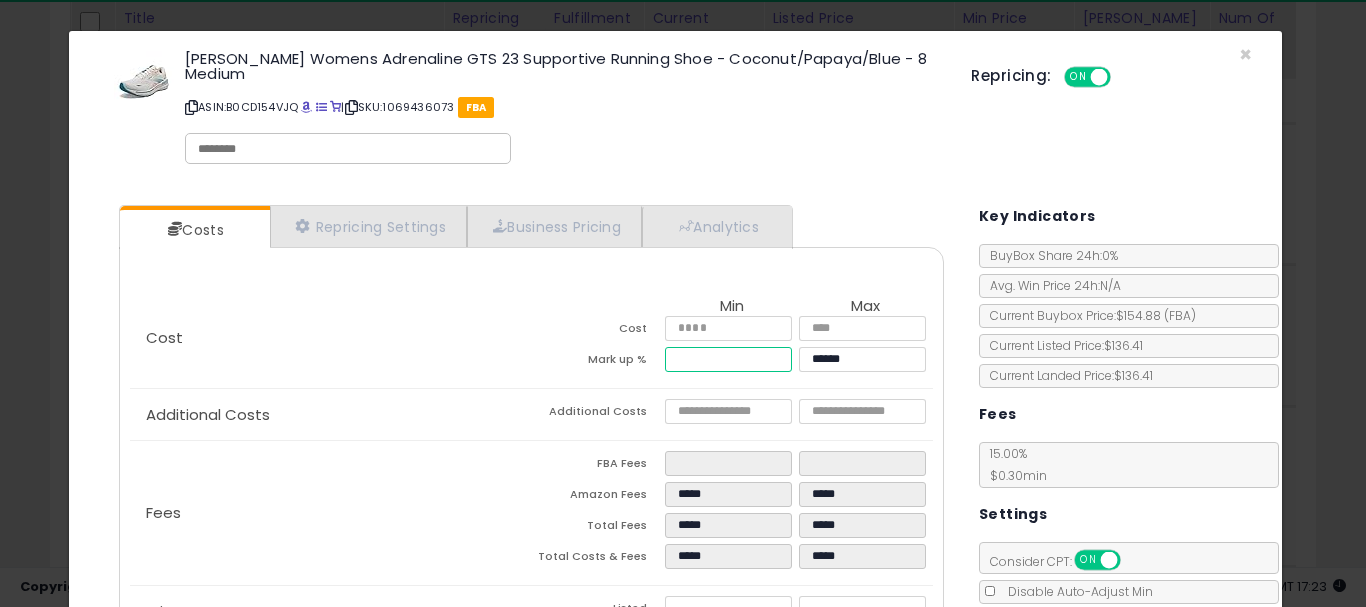 drag, startPoint x: 715, startPoint y: 340, endPoint x: 635, endPoint y: 331, distance: 80.50466 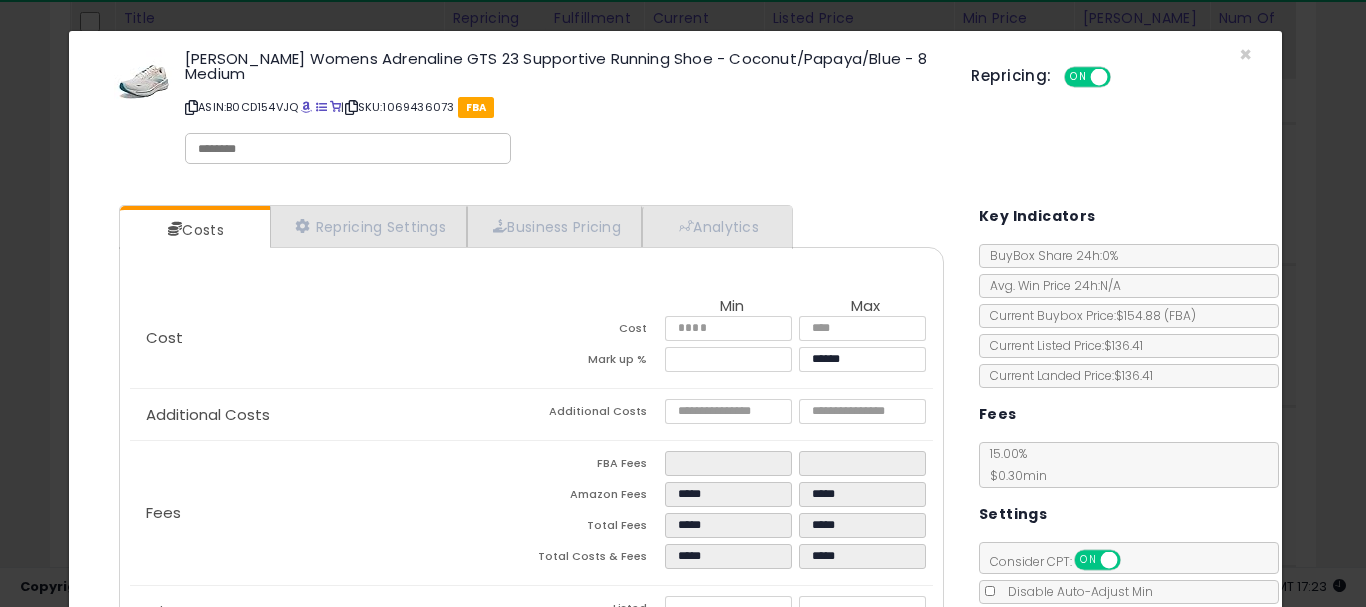 type on "*****" 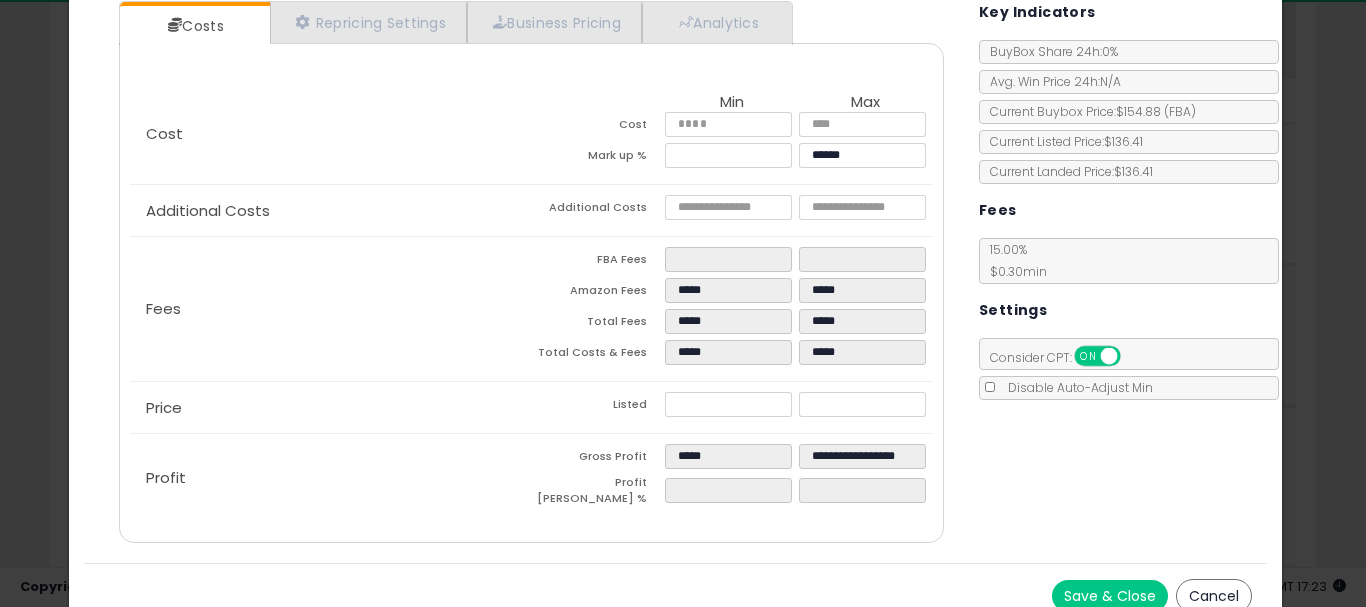 click on "Save & Close" at bounding box center (1110, 596) 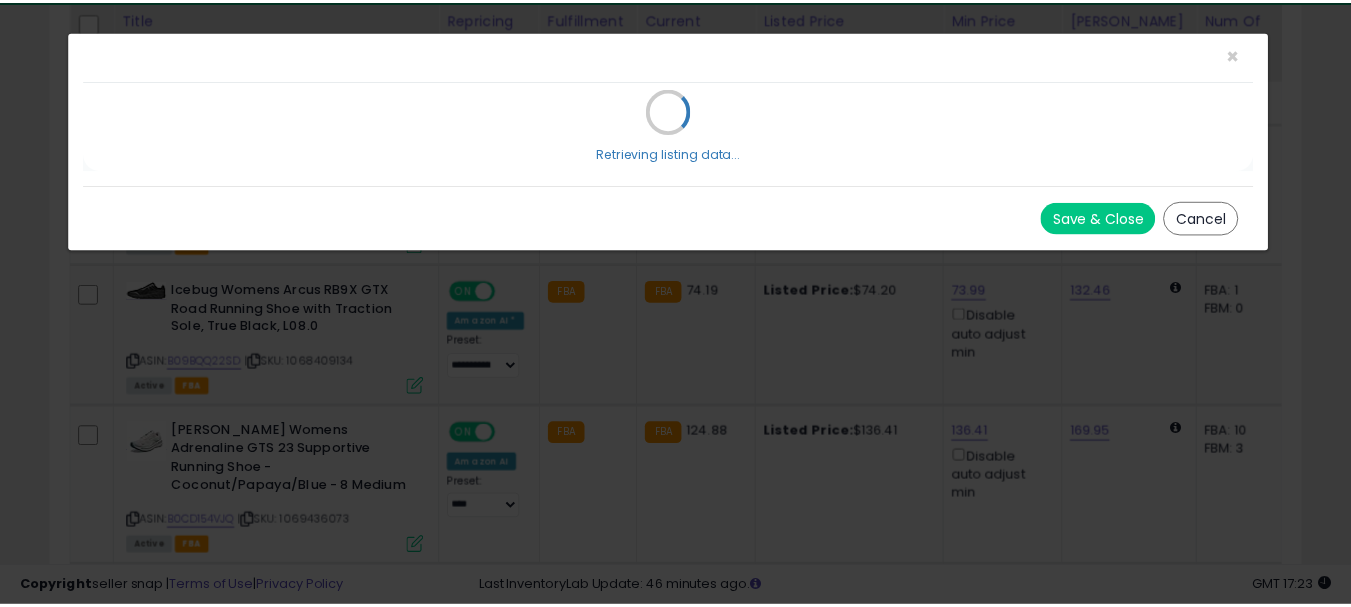 scroll, scrollTop: 0, scrollLeft: 0, axis: both 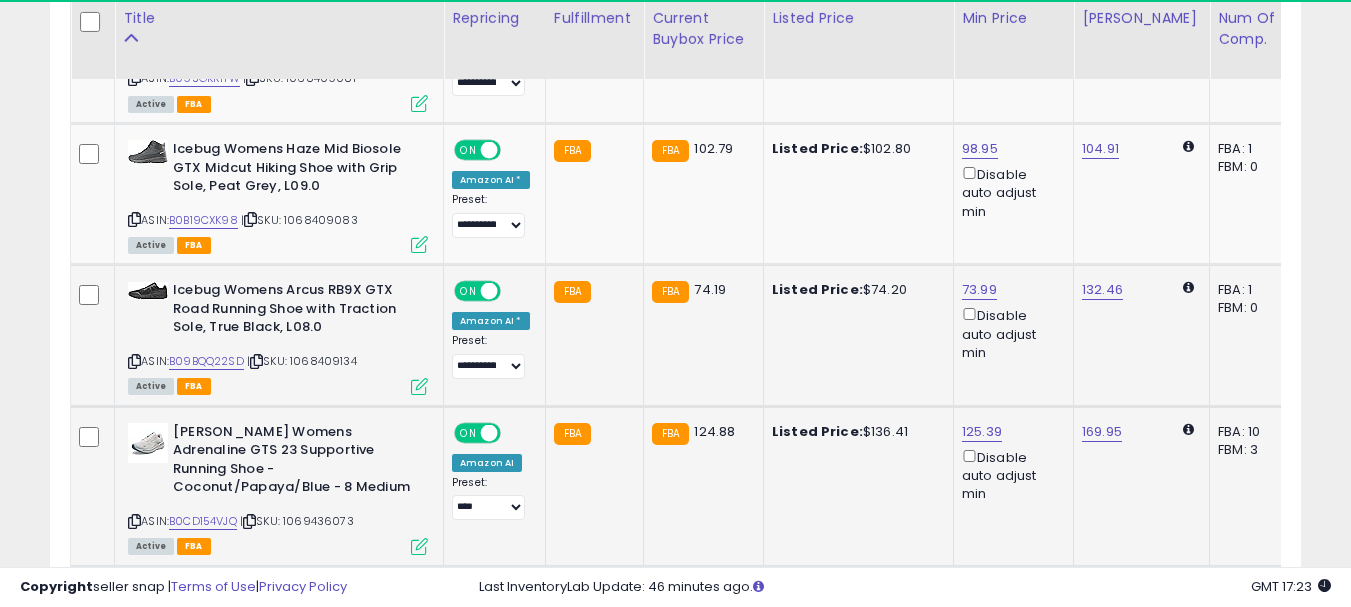 click on "Brooks Womens Adrenaline GTS 23 Supportive Running Shoe - Coconut/Papaya/Blue - 8 Medium  ASIN:  B0CD154VJQ    |   SKU: 1069436073 Active FBA" 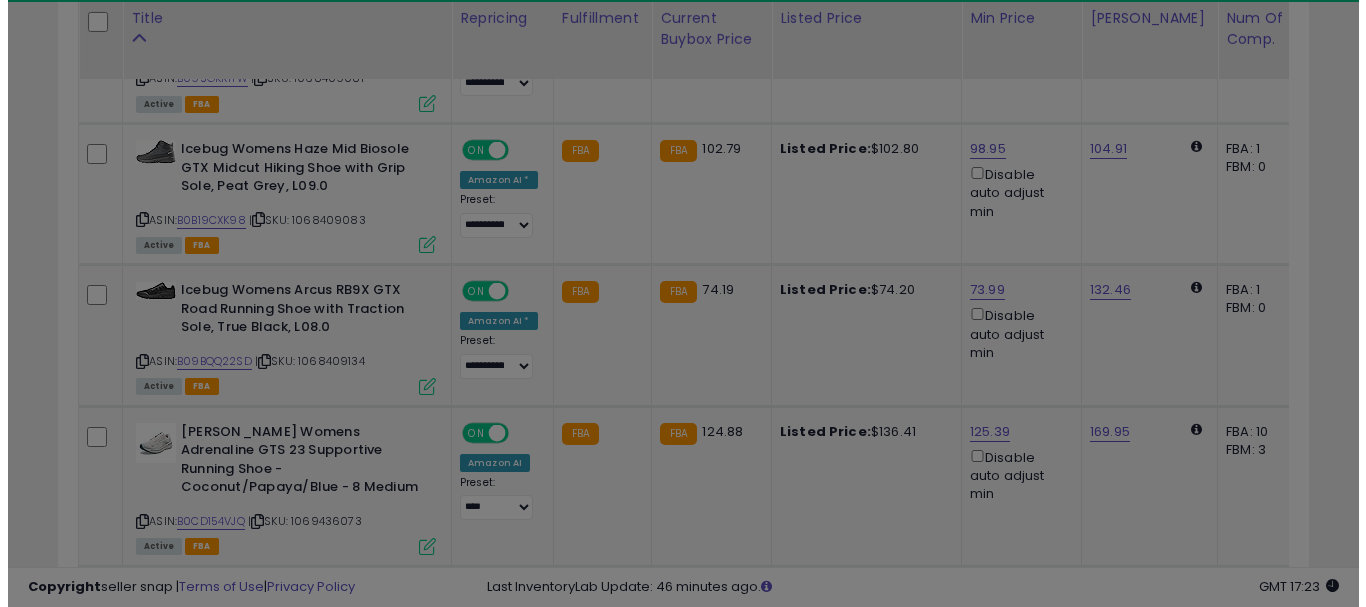 scroll, scrollTop: 999590, scrollLeft: 999267, axis: both 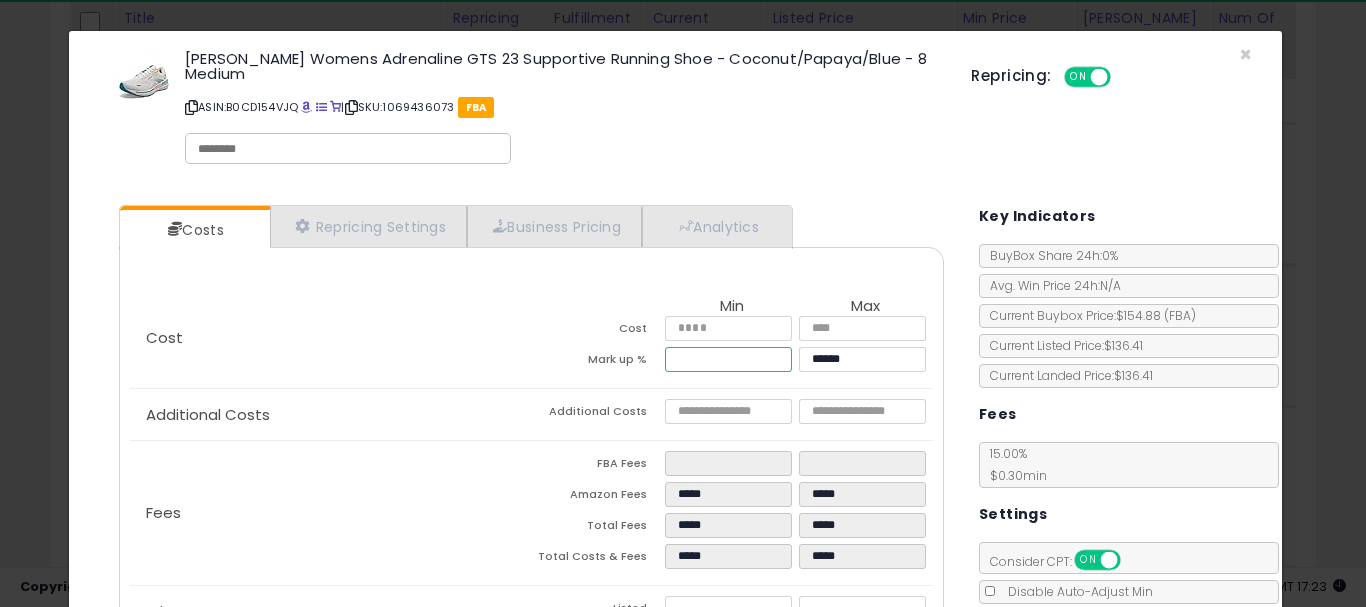 click on "Mark up %
*****
******" at bounding box center [732, 362] 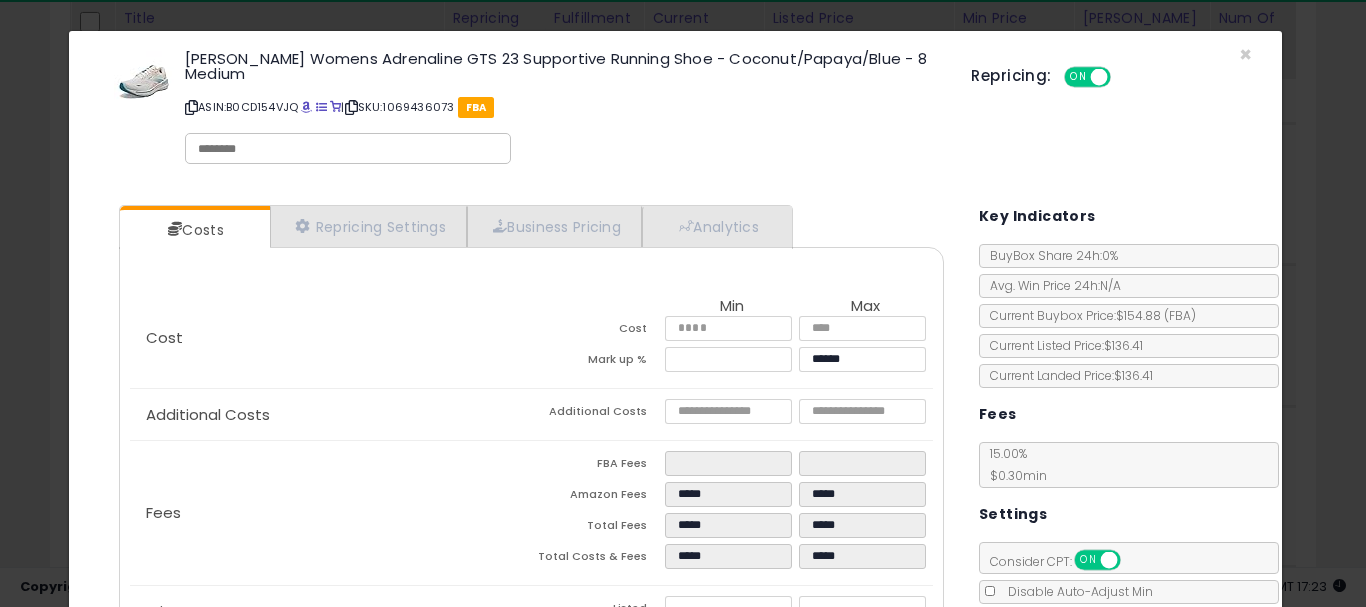 type on "*****" 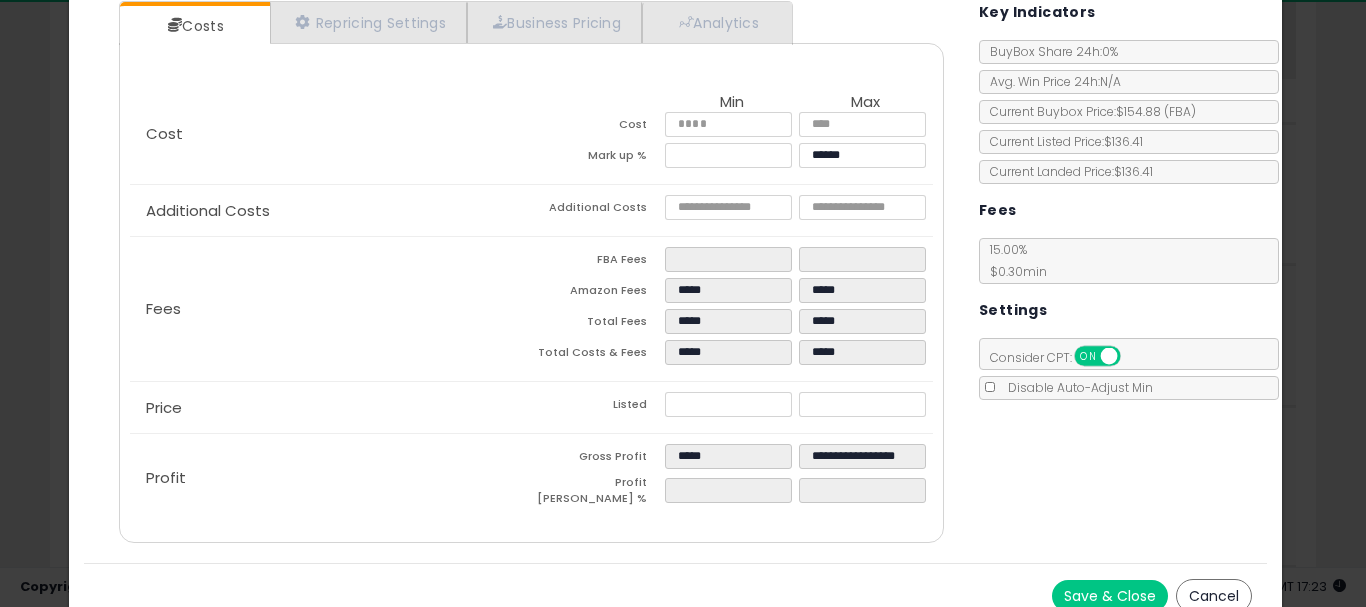 click on "Save & Close" at bounding box center [1110, 596] 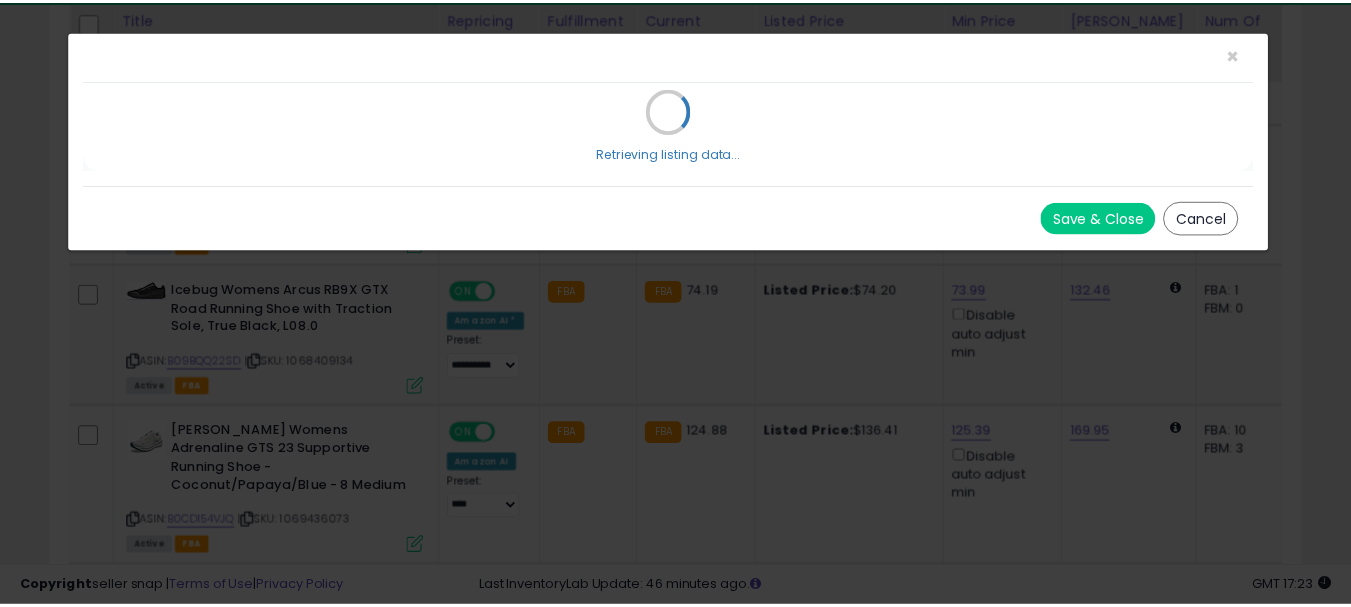 scroll, scrollTop: 0, scrollLeft: 0, axis: both 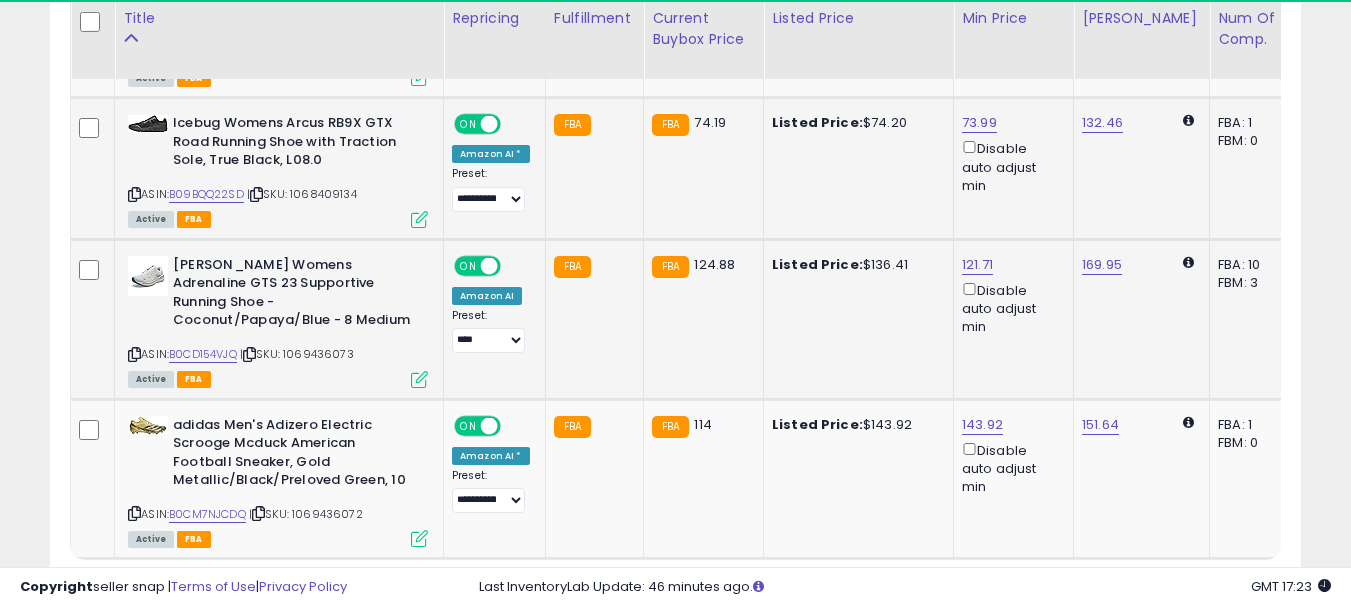 click on "**********" 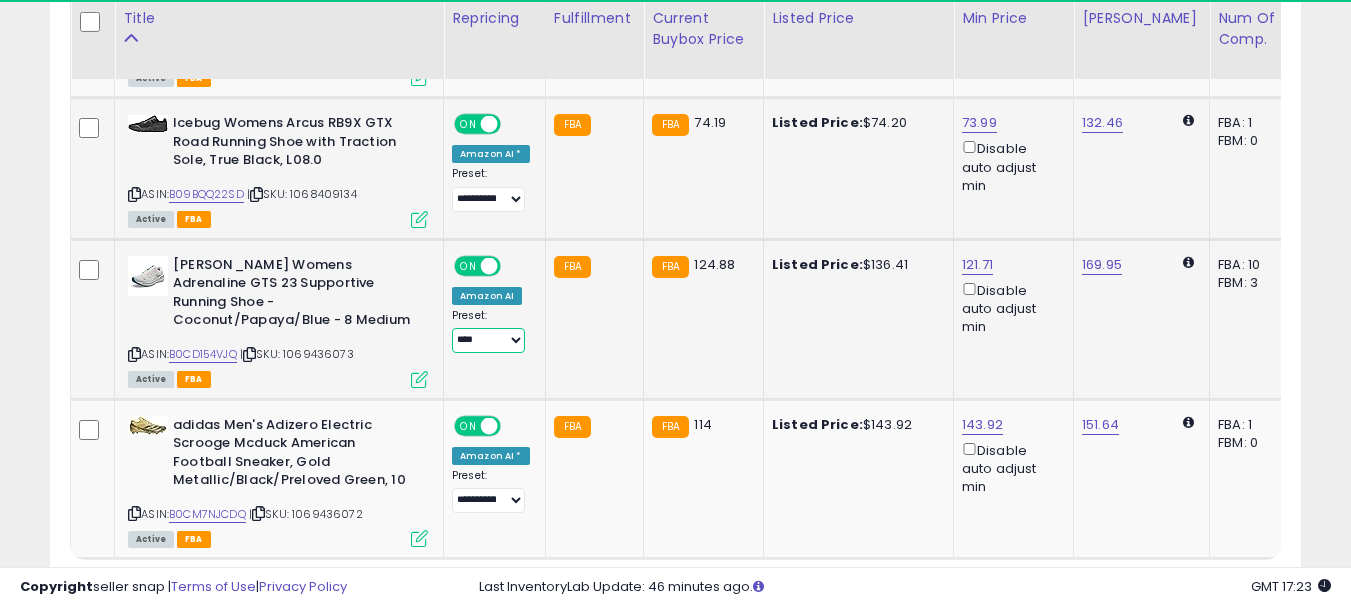 click on "**********" at bounding box center [488, 340] 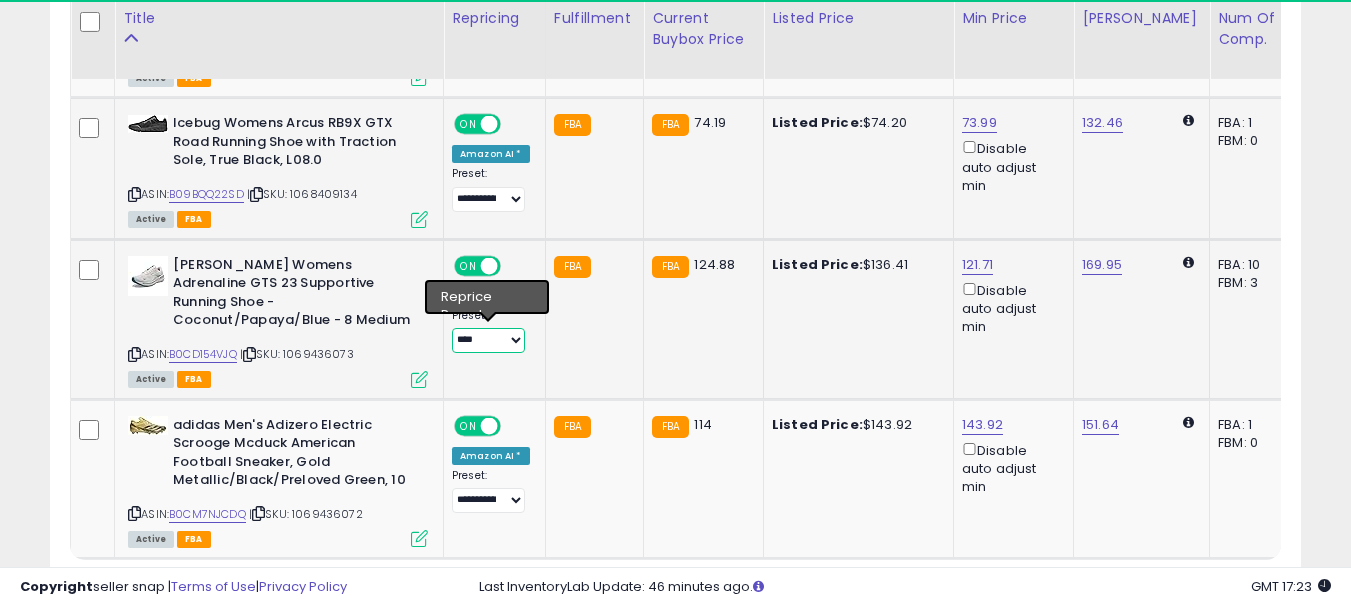 select on "**********" 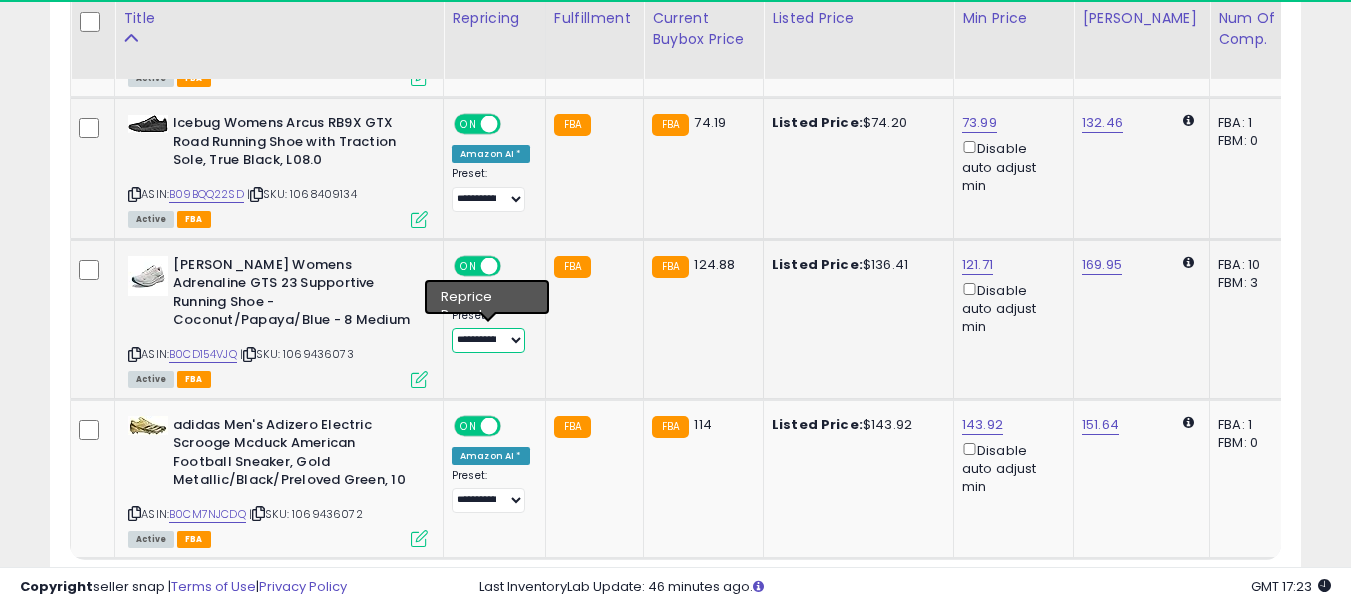 click on "**********" at bounding box center (488, 340) 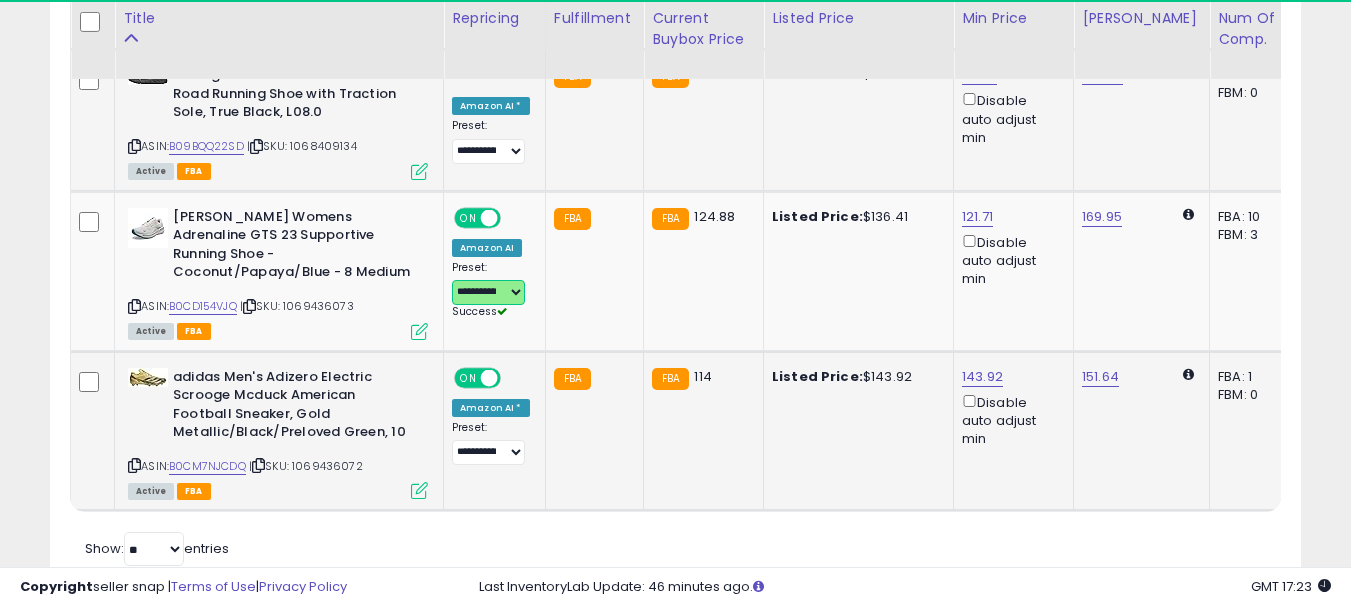 scroll, scrollTop: 3304, scrollLeft: 0, axis: vertical 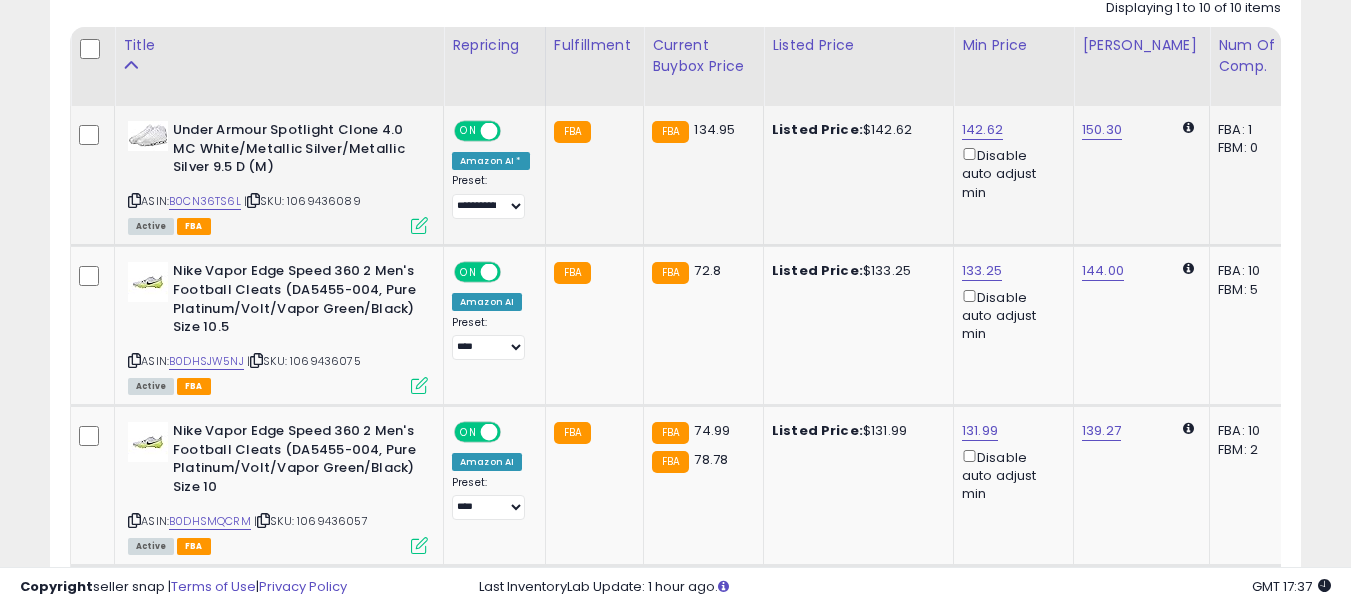 click on "ASIN:  B0CN36TS6L    |   SKU: 1069436089 Active FBA" at bounding box center (278, 176) 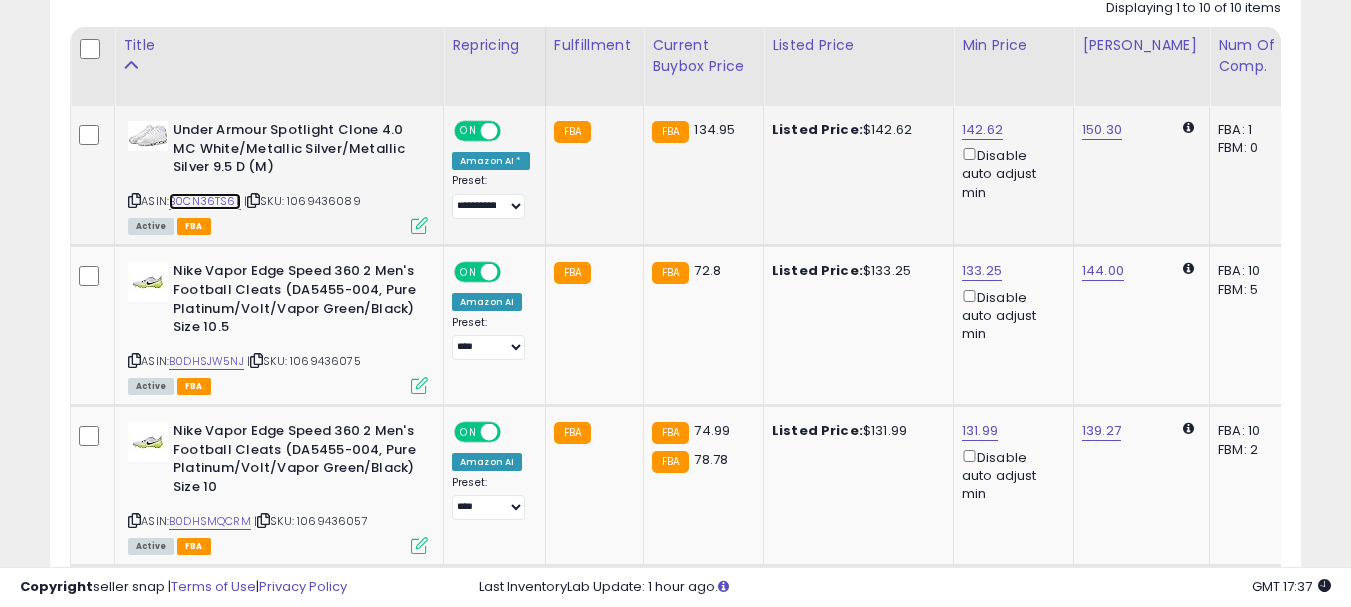 click on "B0CN36TS6L" at bounding box center [205, 201] 